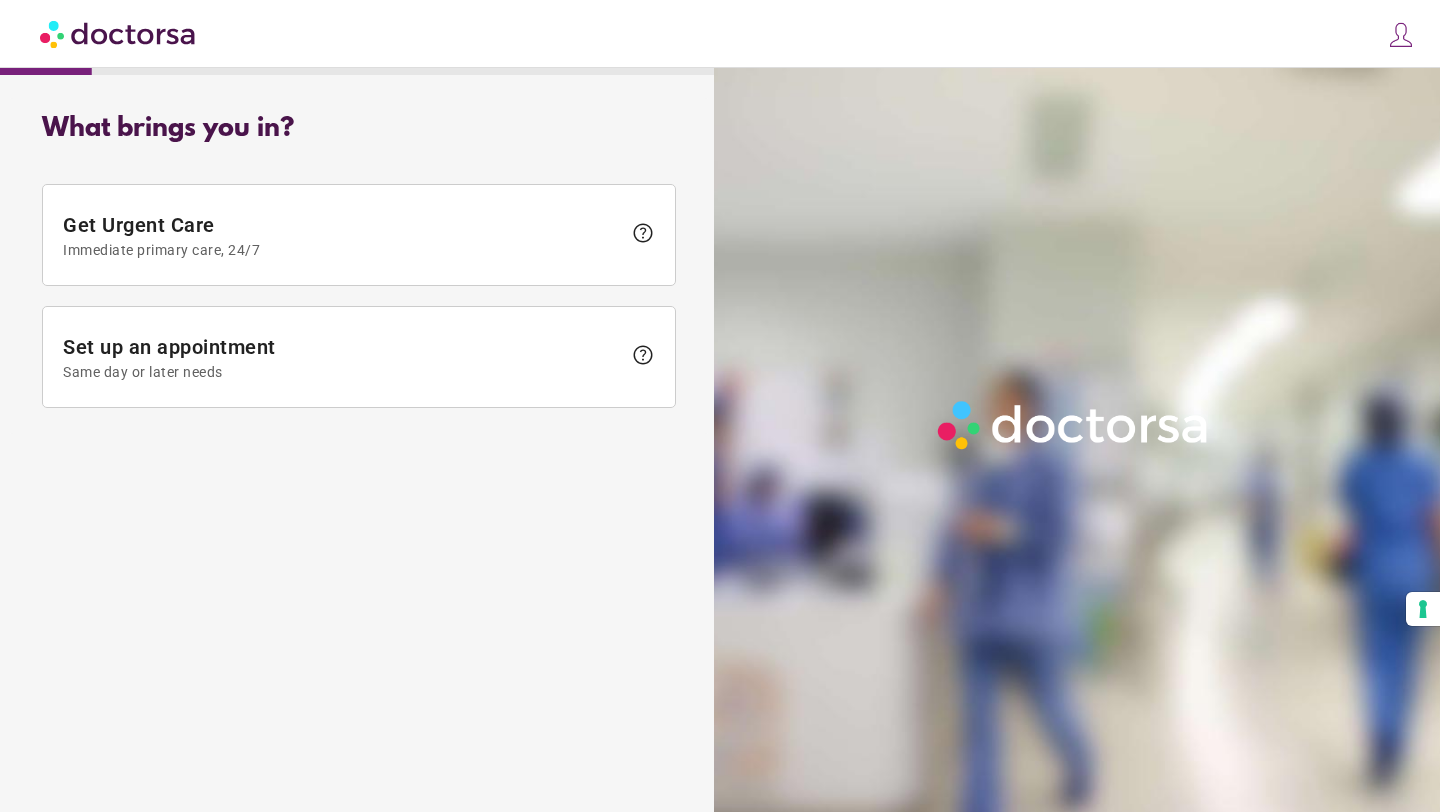scroll, scrollTop: 0, scrollLeft: 0, axis: both 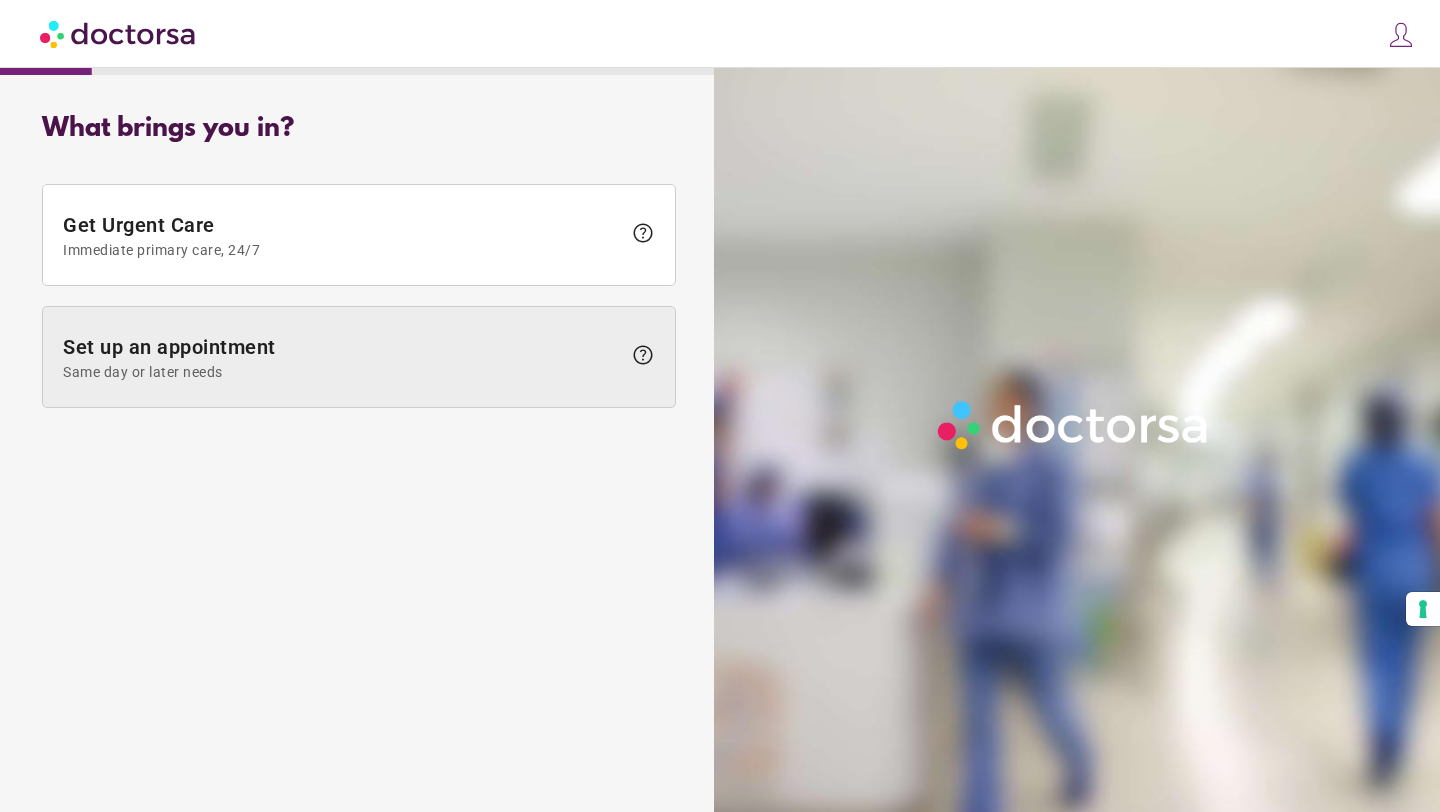 click on "Set up an appointment
Same day or later needs" at bounding box center (342, 357) 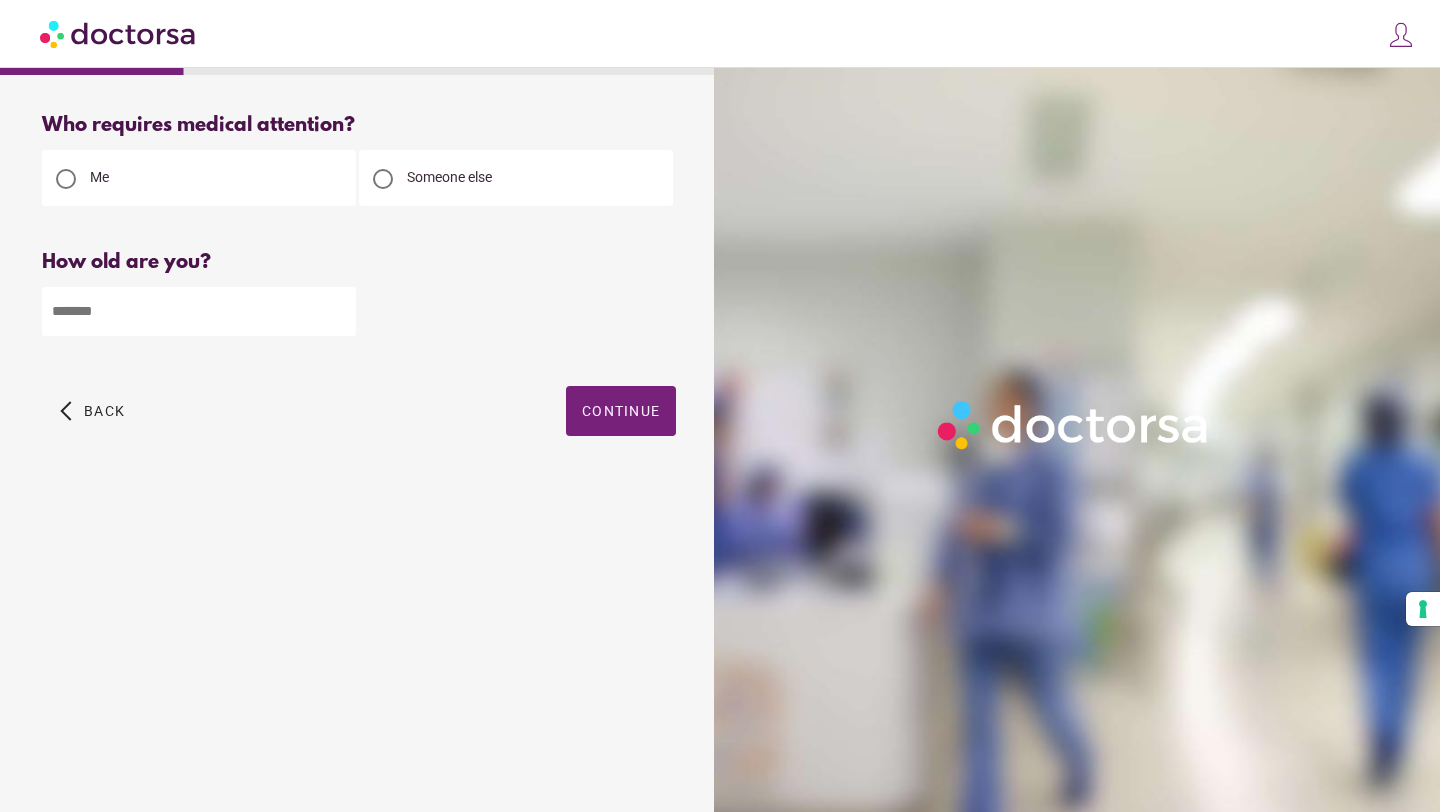 click on "Someone else" at bounding box center [449, 177] 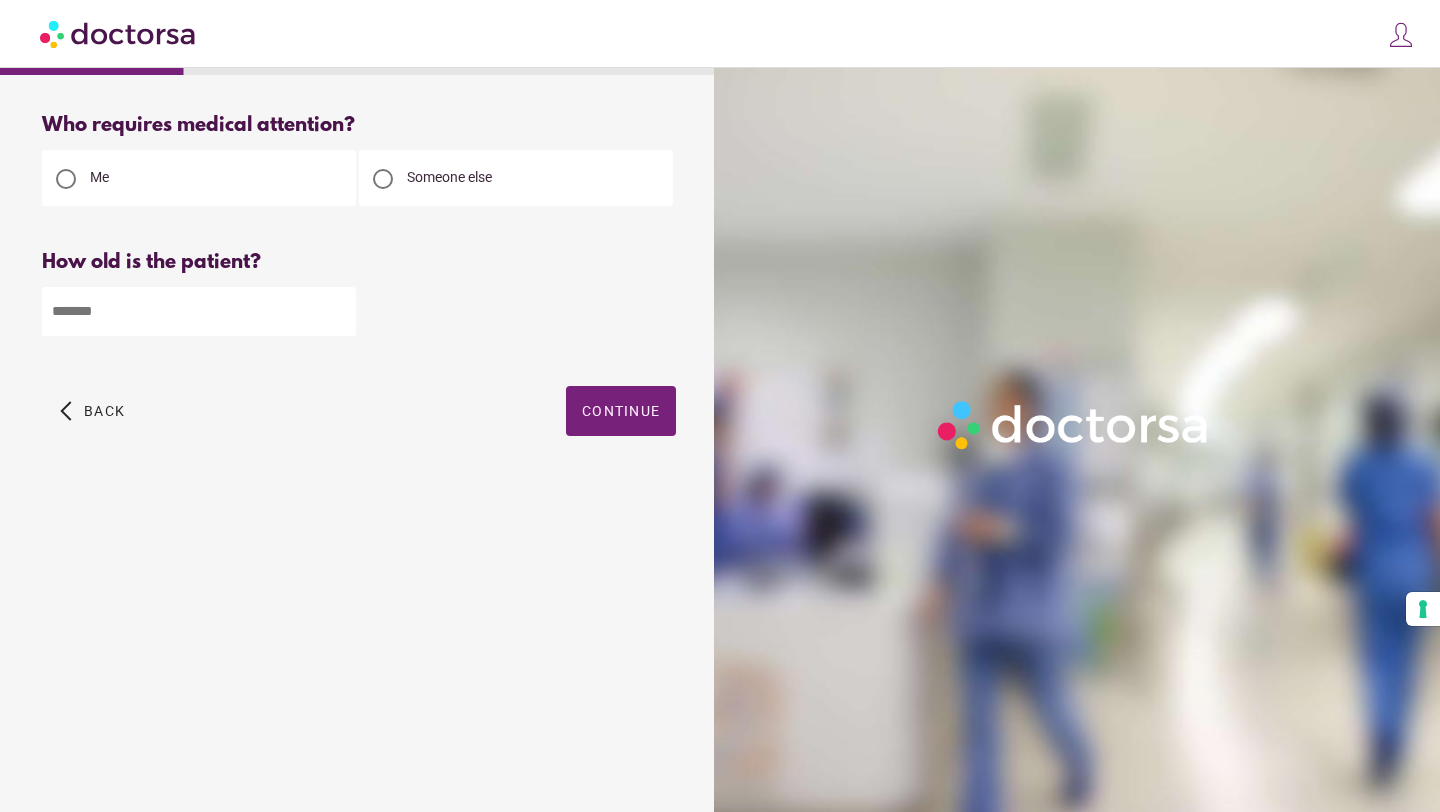 click at bounding box center [199, 311] 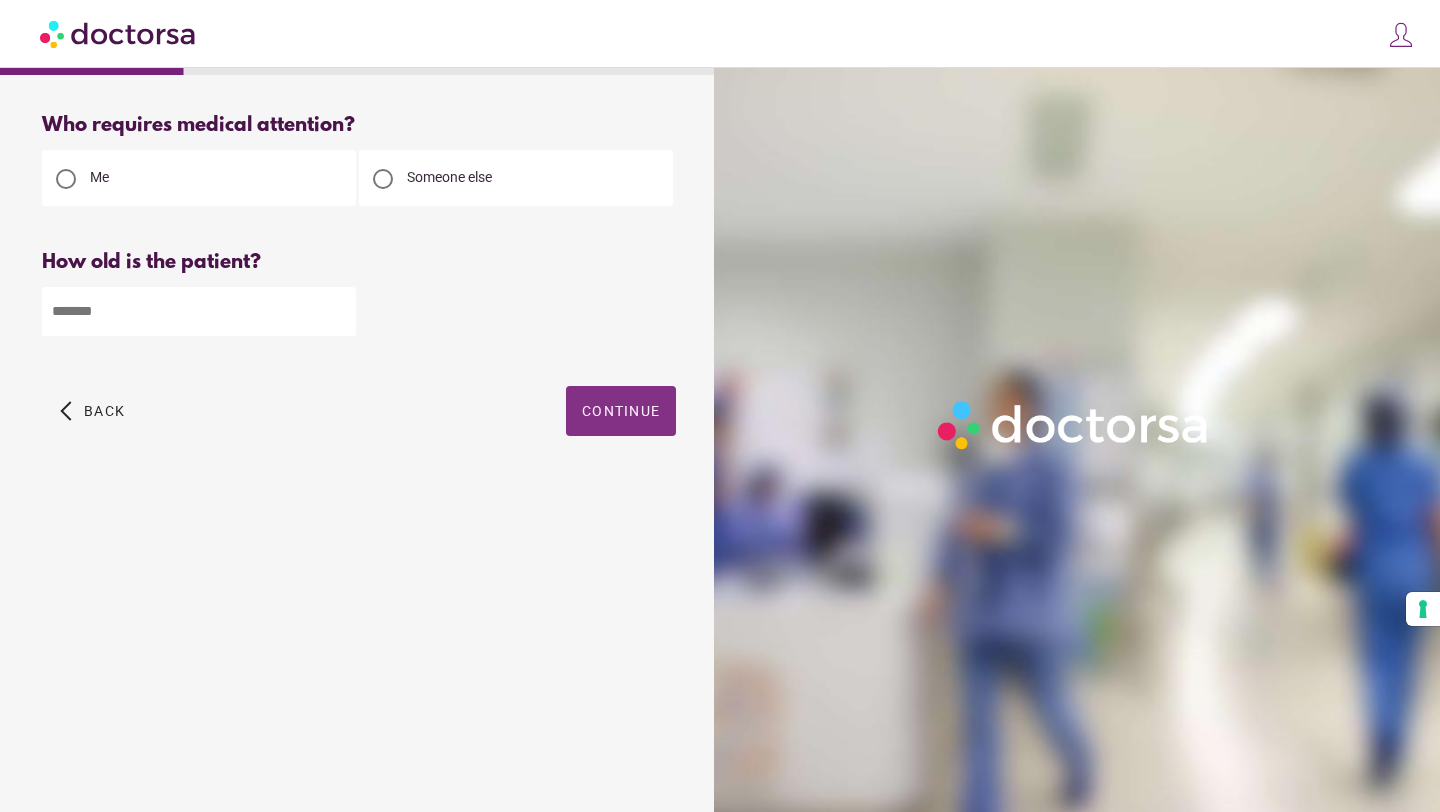type on "**" 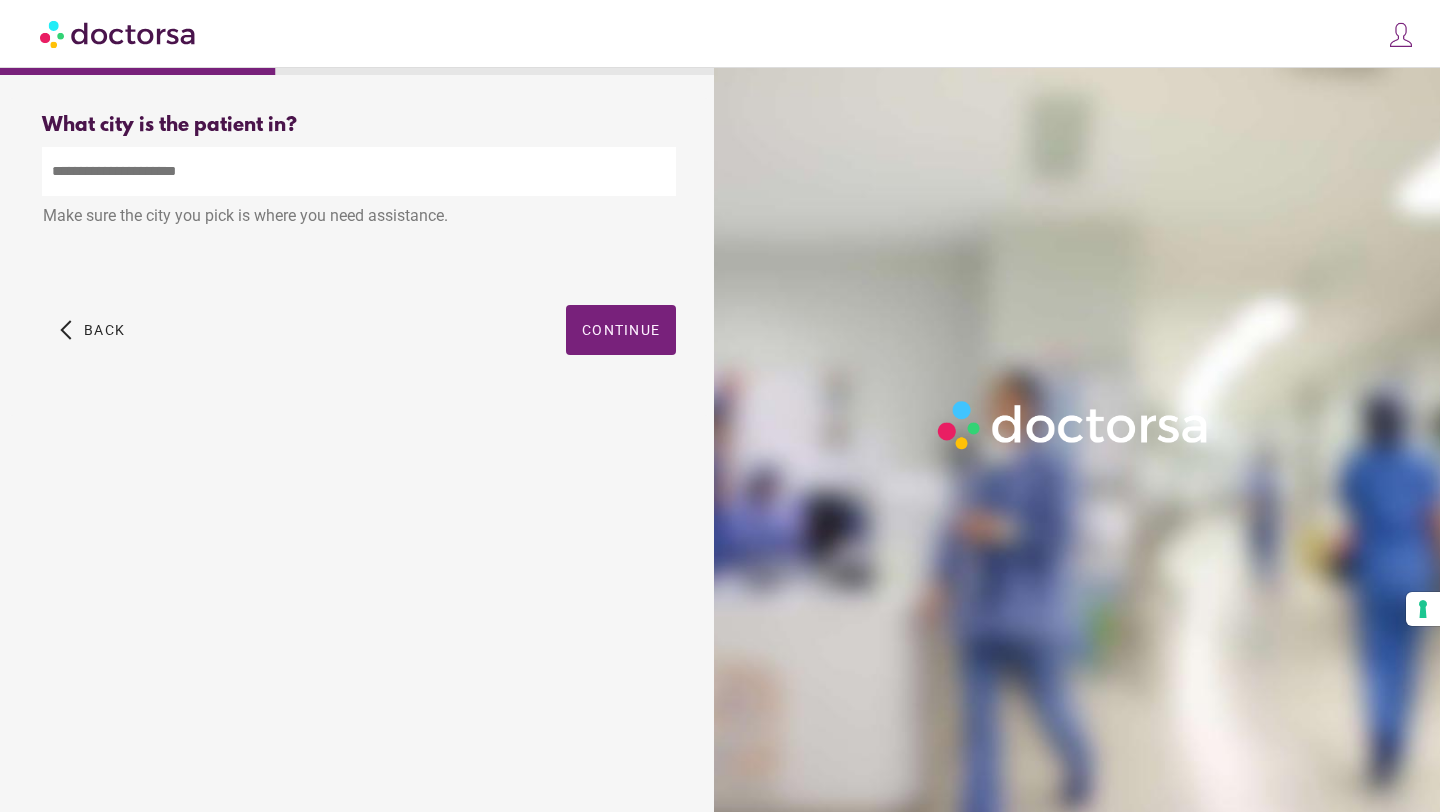click at bounding box center [359, 171] 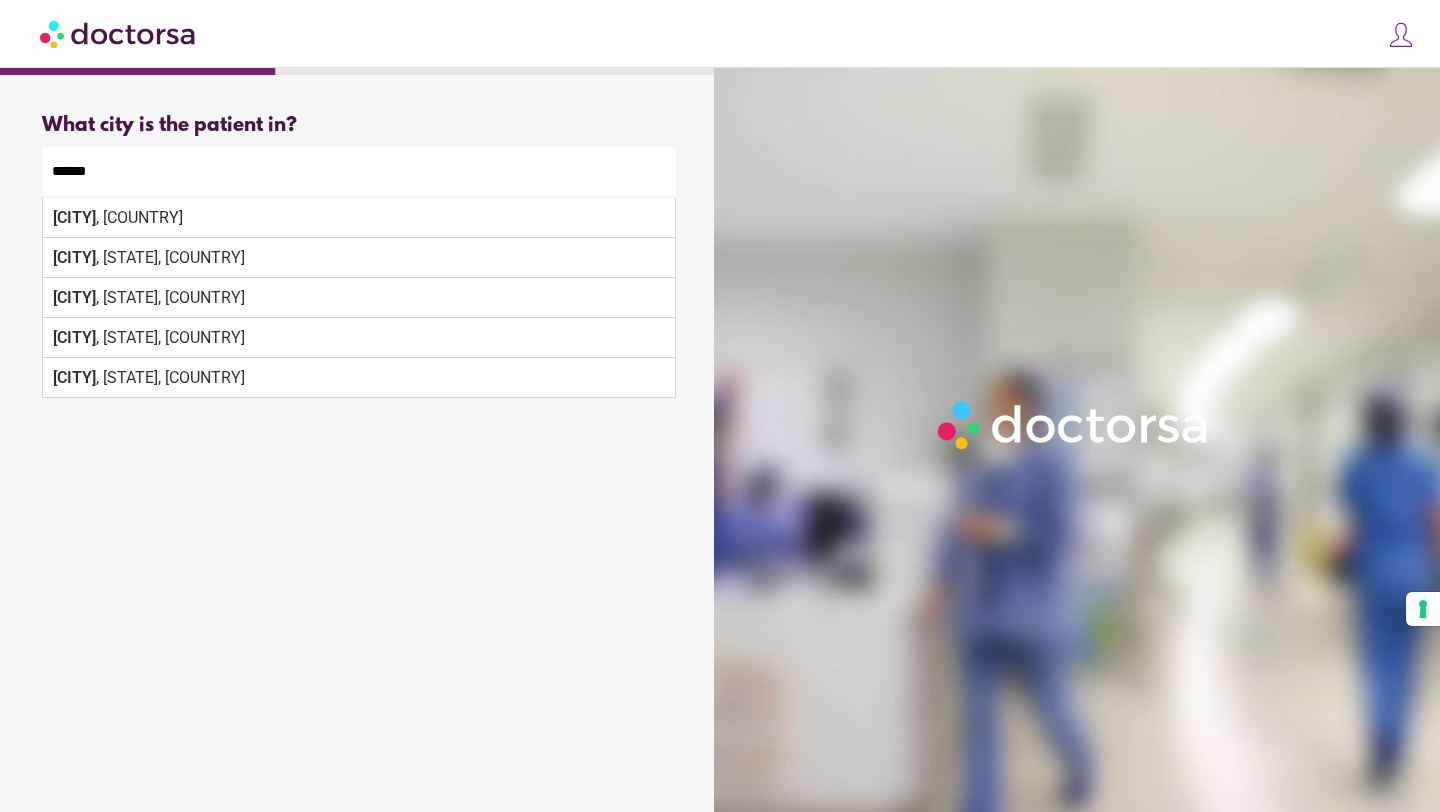 click on "[CITY] , [STATE], [COUNTRY]" at bounding box center (359, 338) 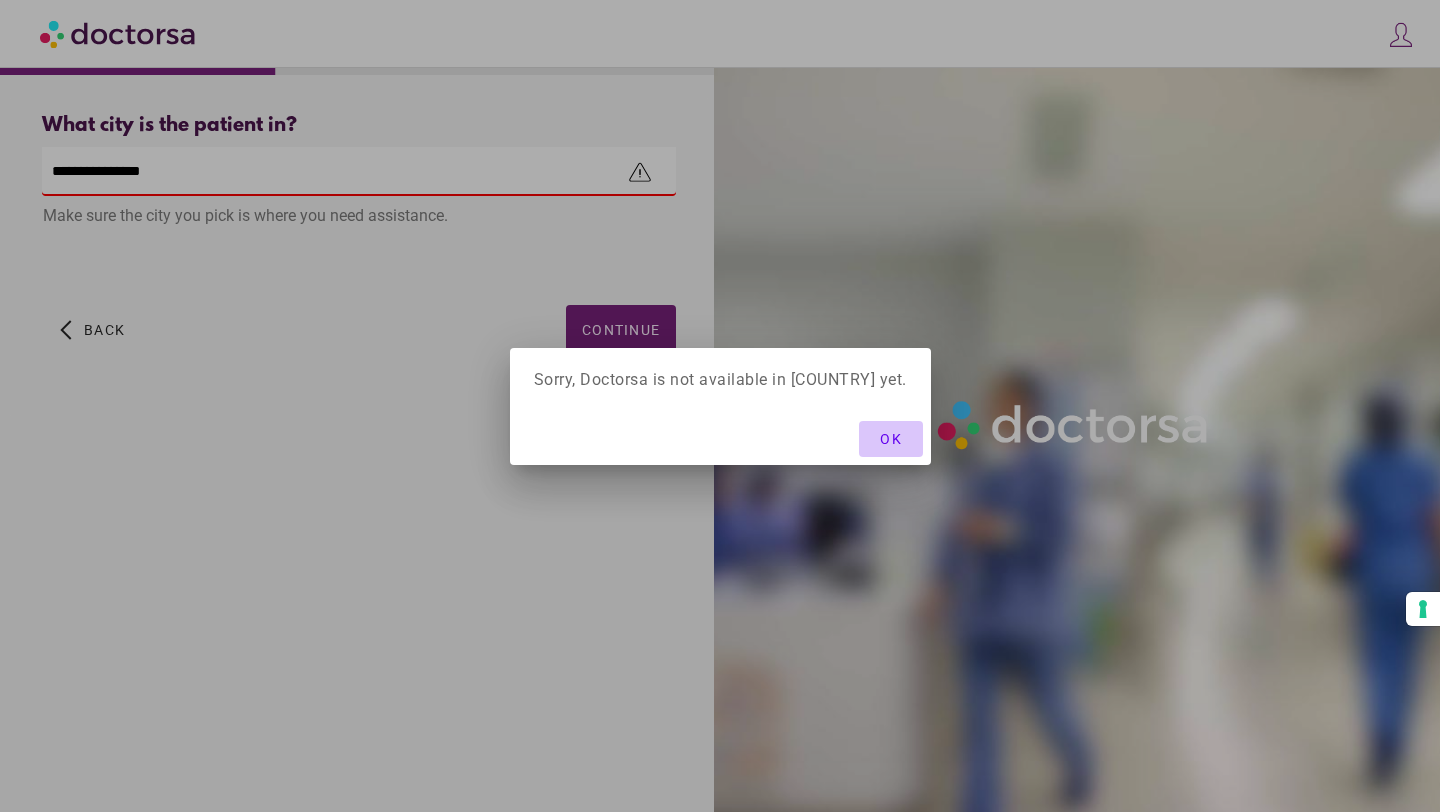 click on "OK" at bounding box center (891, 439) 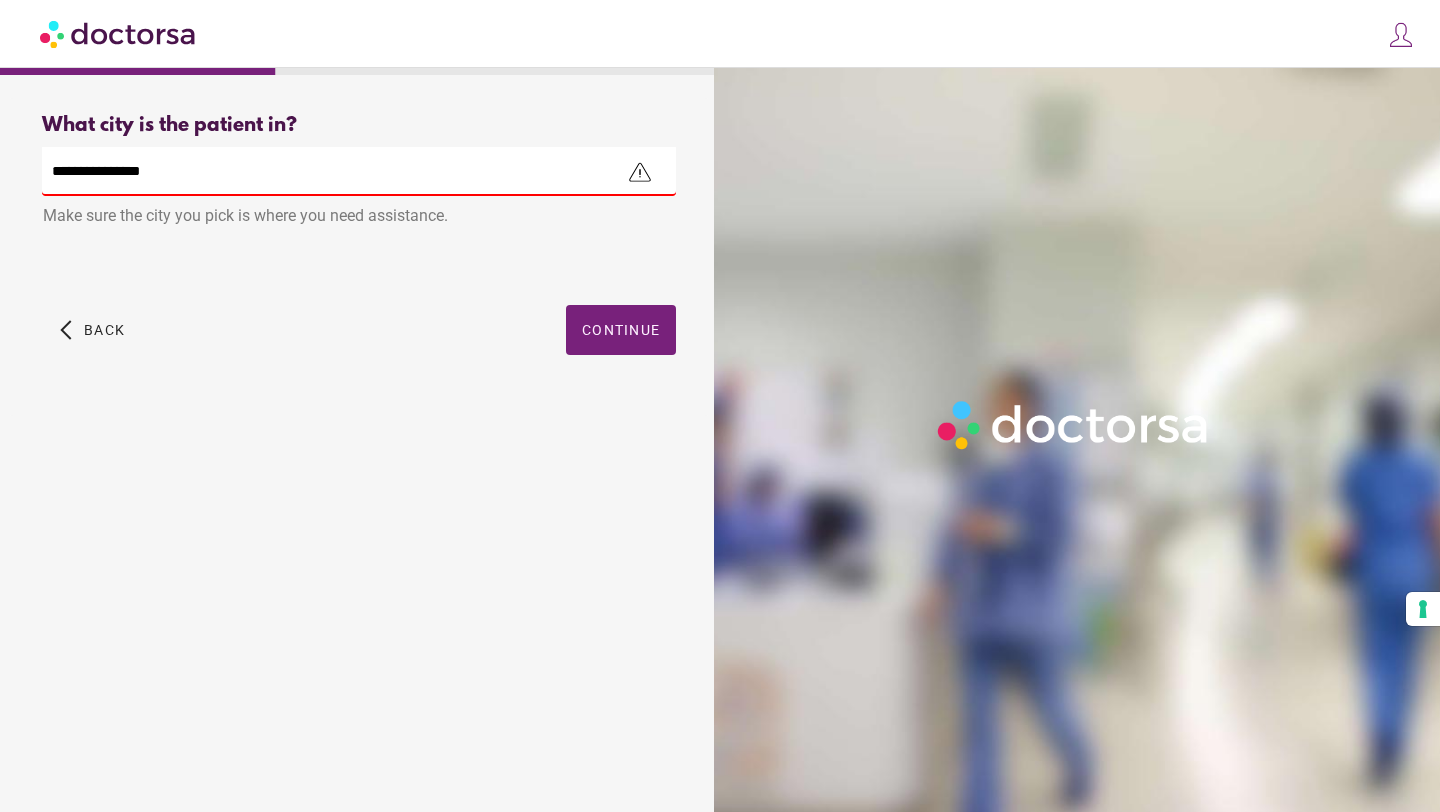 click on "**********" at bounding box center (359, 171) 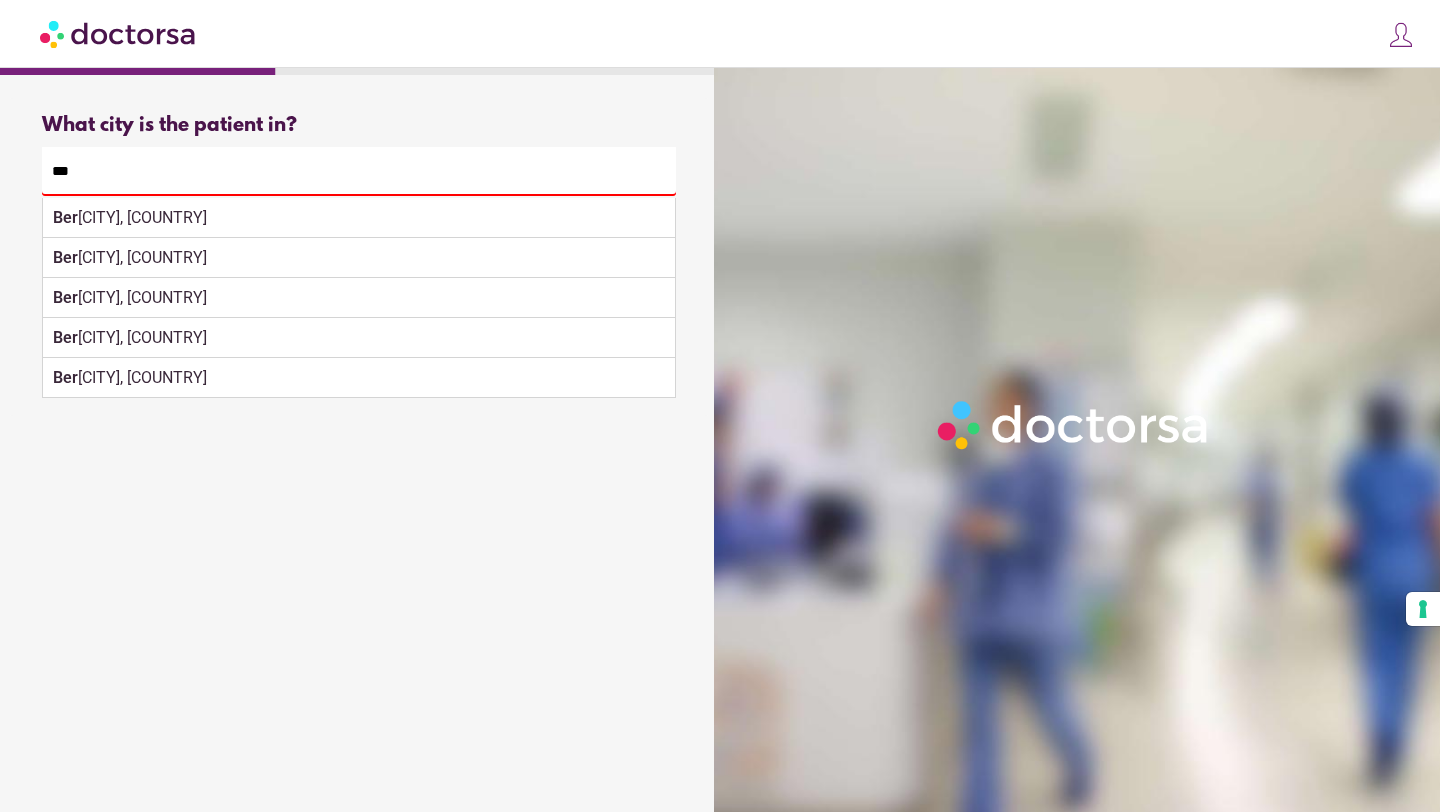 type on "******" 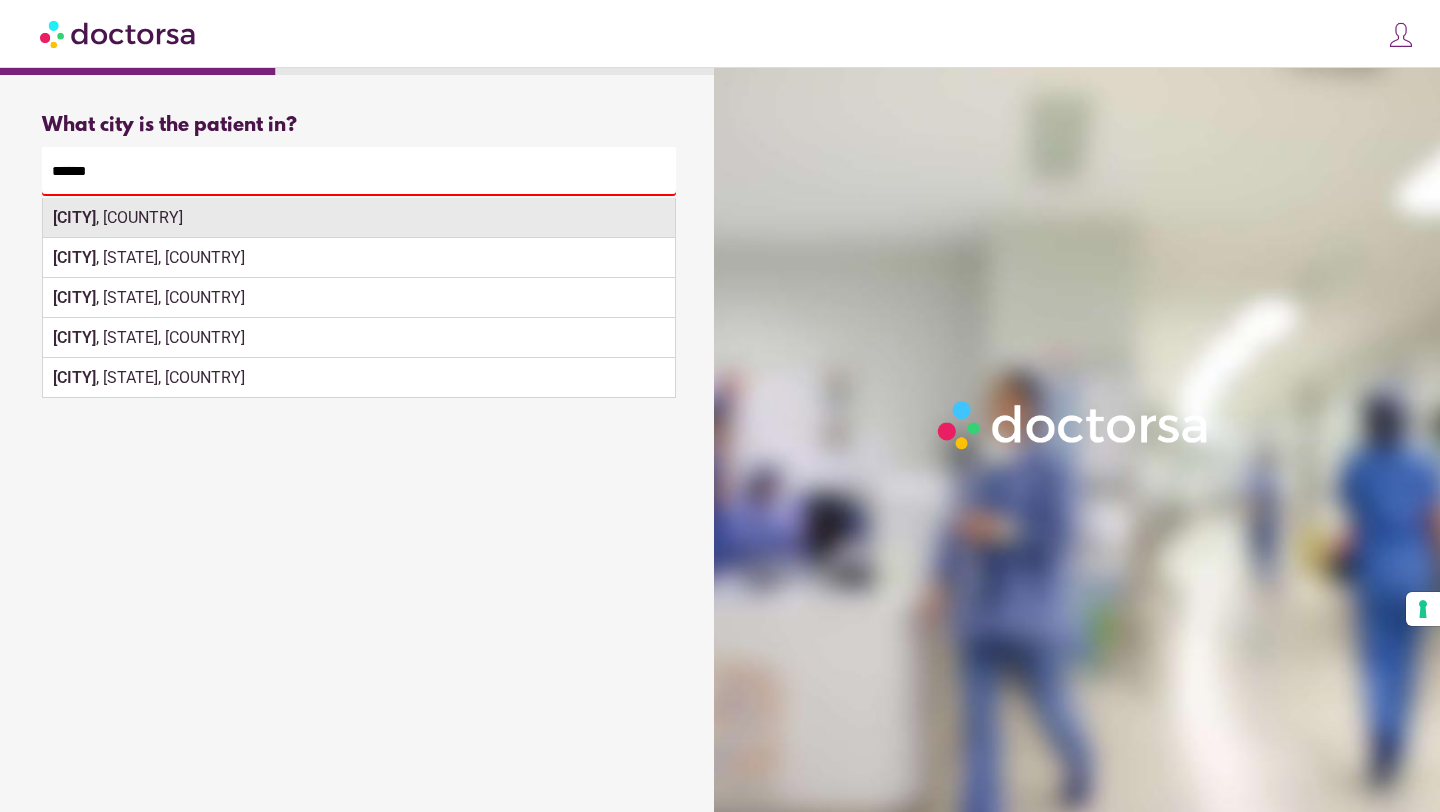 click on "[CITY] , [COUNTRY]" at bounding box center [359, 218] 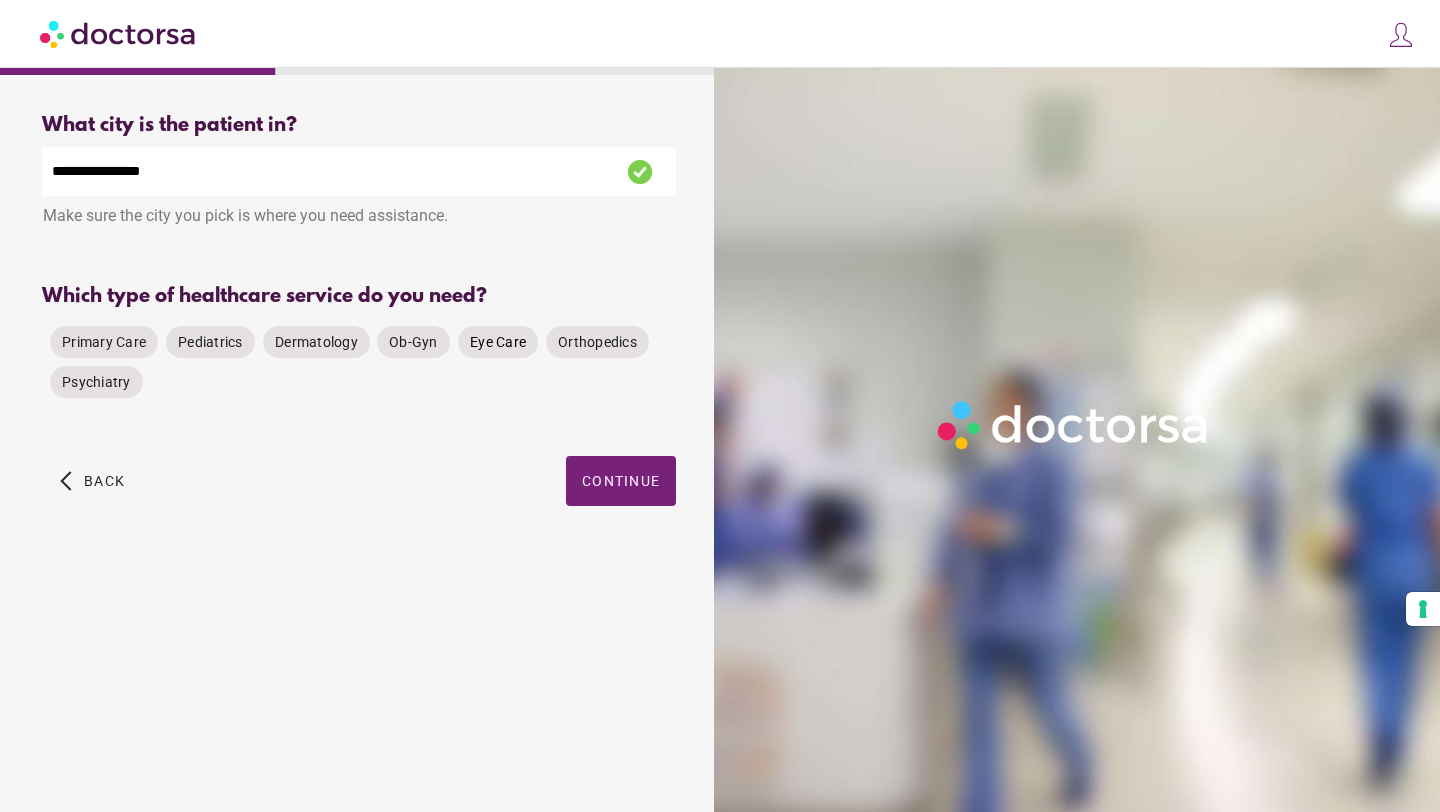 click on "Eye Care" at bounding box center (104, 342) 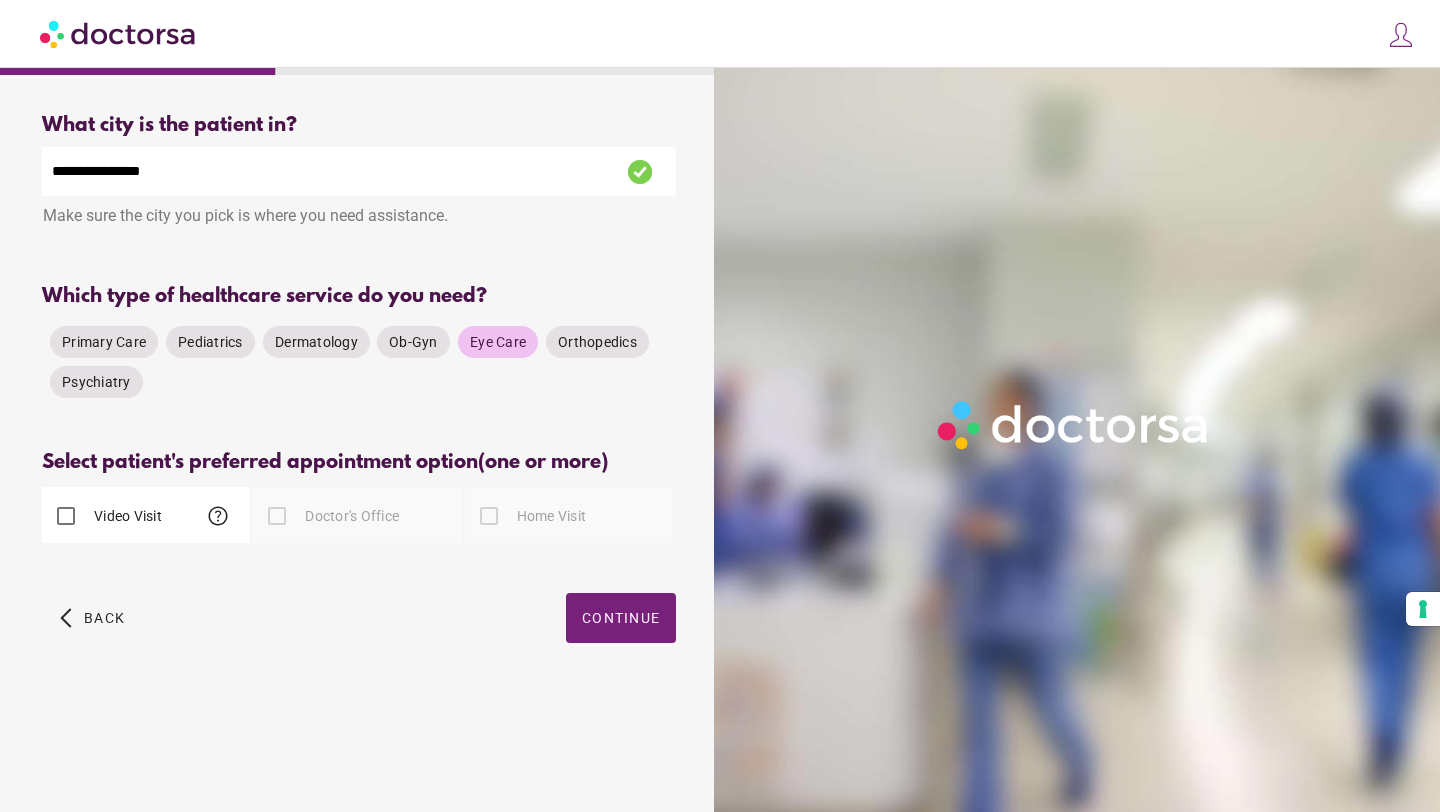 click on "Video Visit" at bounding box center (126, 516) 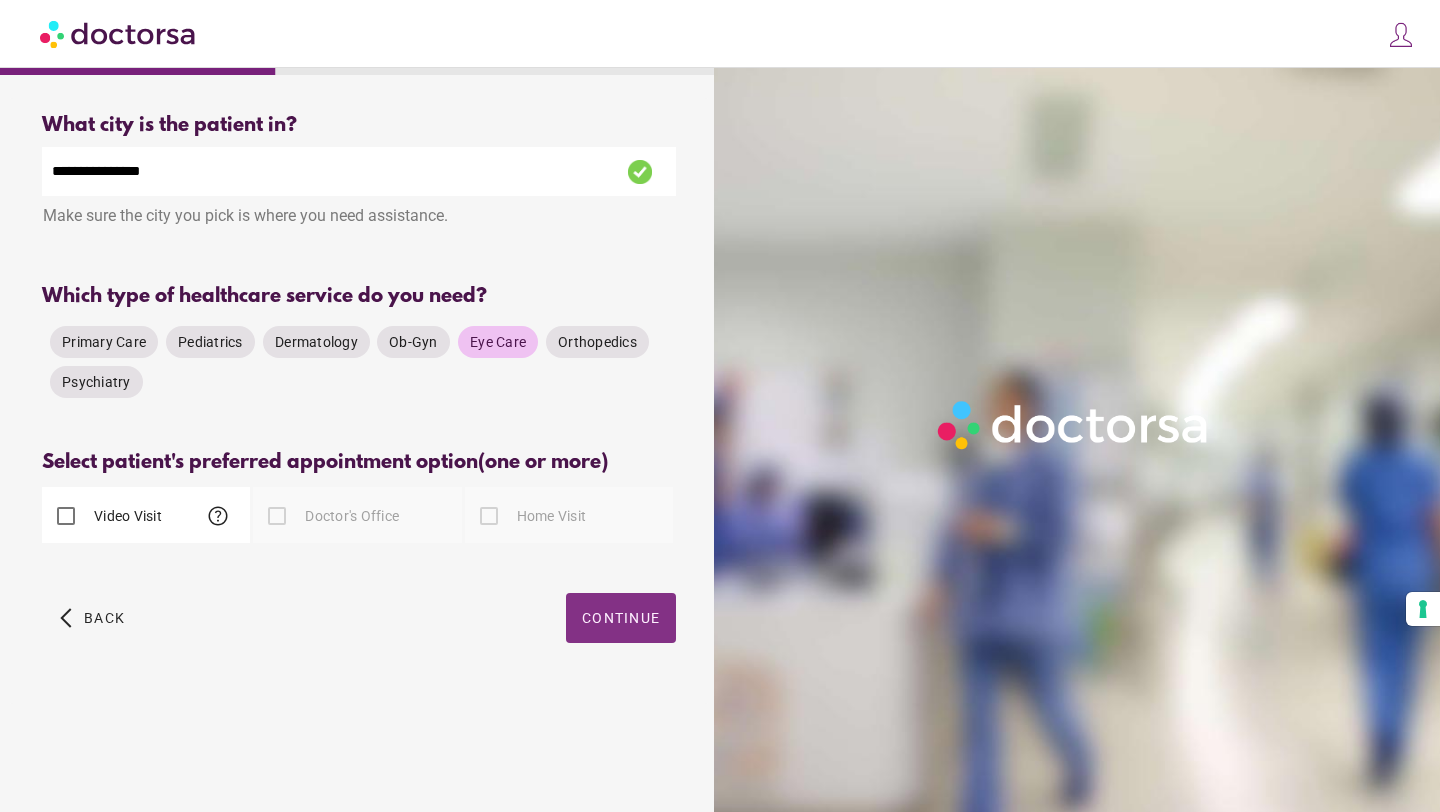 click on "Continue" at bounding box center [621, 618] 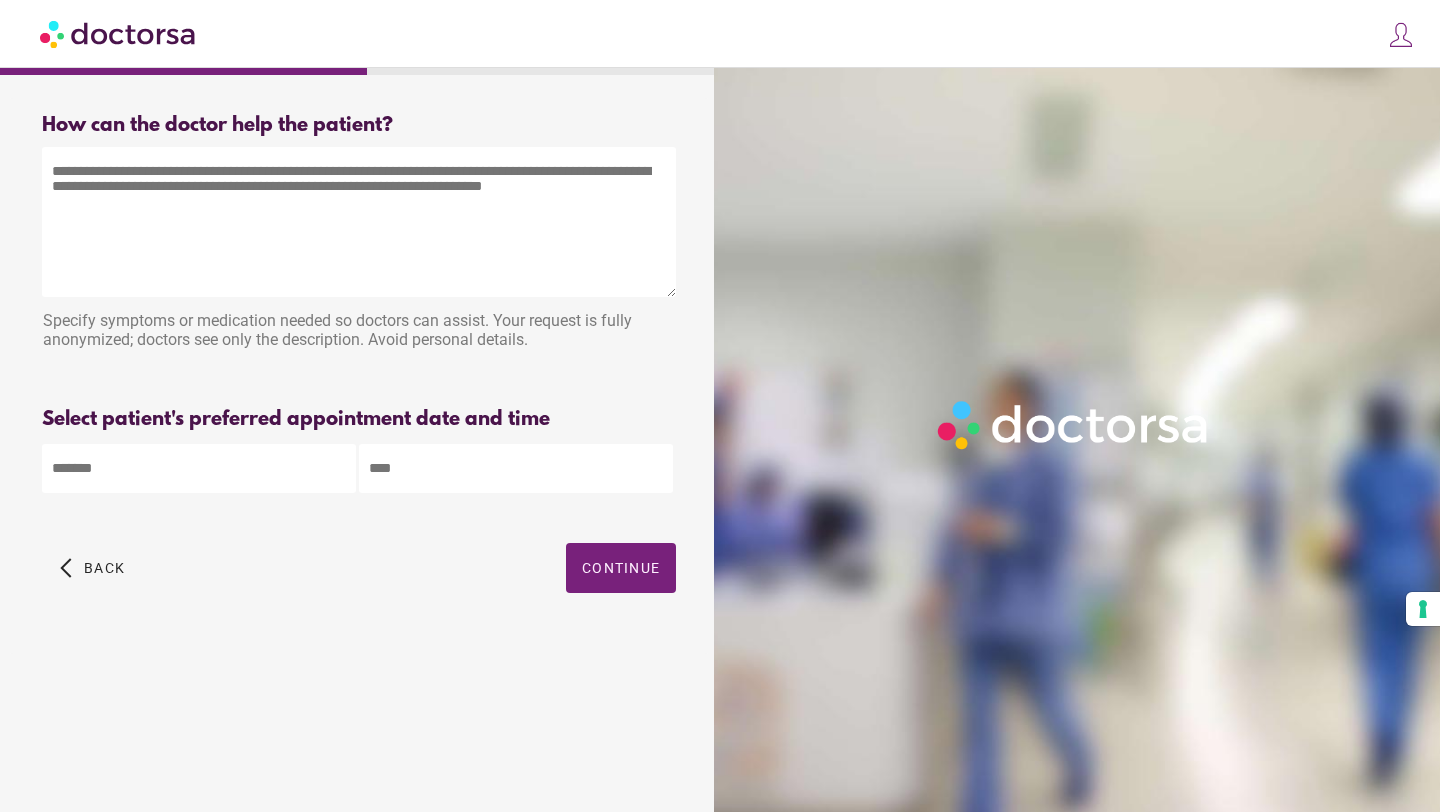 click on "**********" at bounding box center [720, 406] 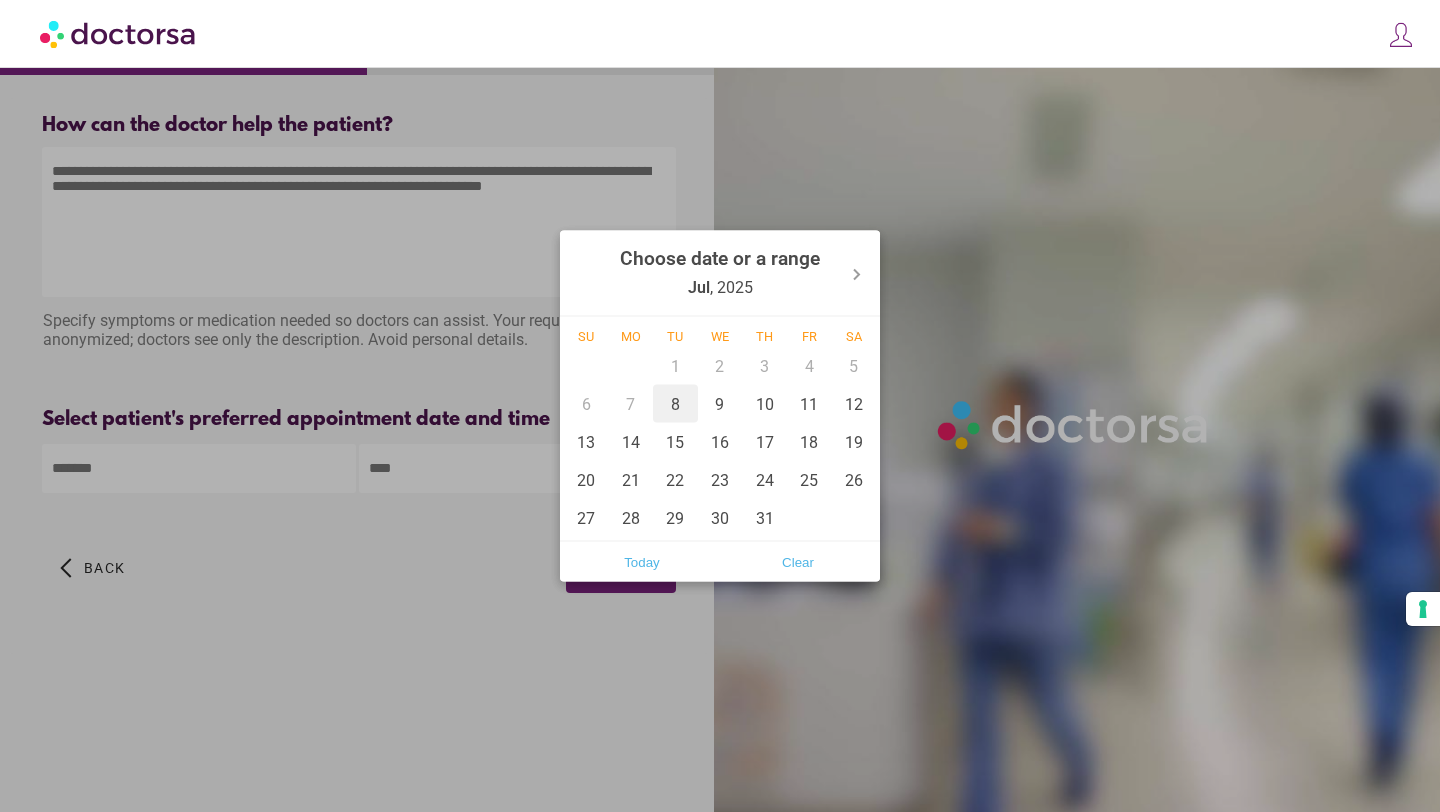 click on "8" at bounding box center (675, 404) 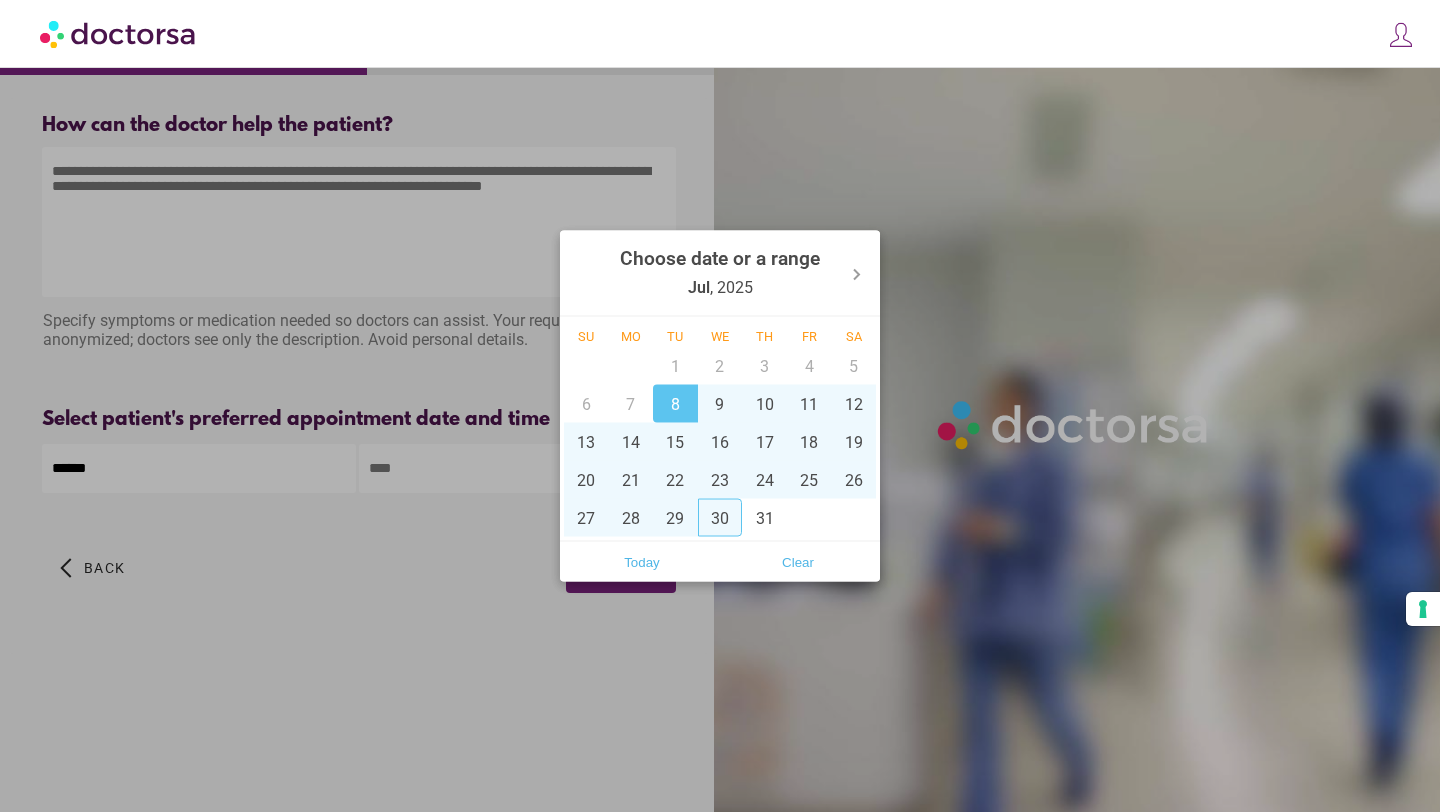 drag, startPoint x: 781, startPoint y: 564, endPoint x: 619, endPoint y: 600, distance: 165.9518 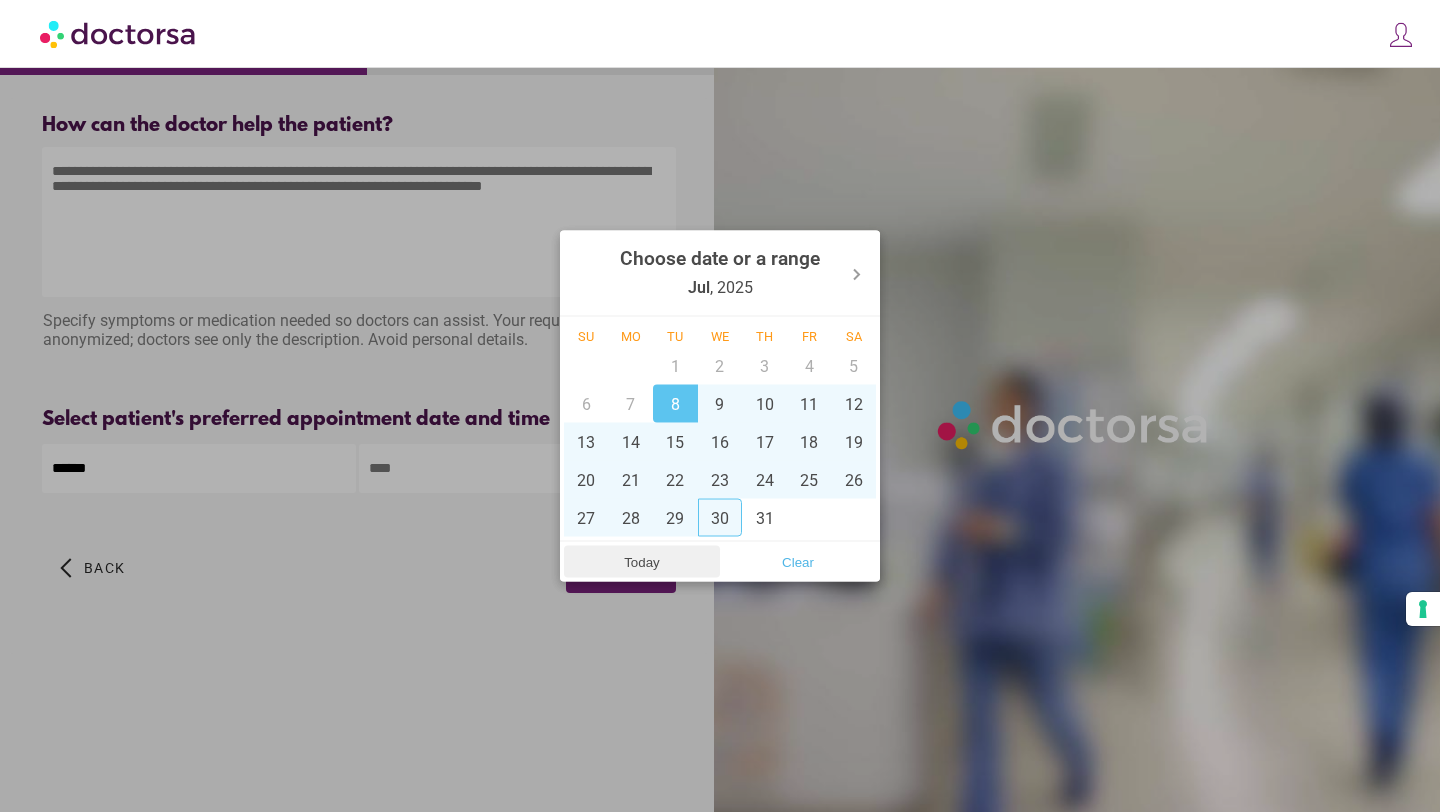 click on "Today" at bounding box center (642, 562) 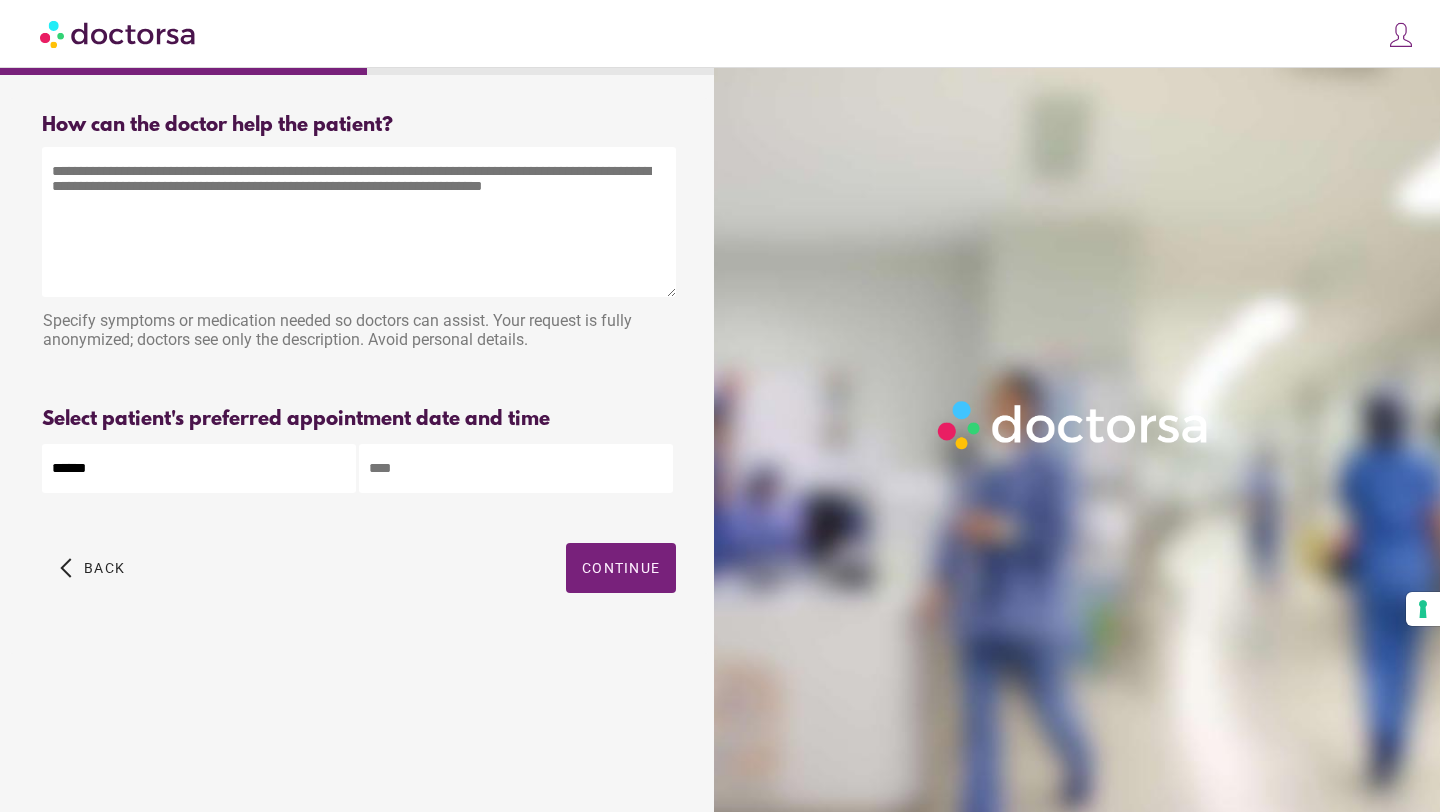 click at bounding box center (516, 468) 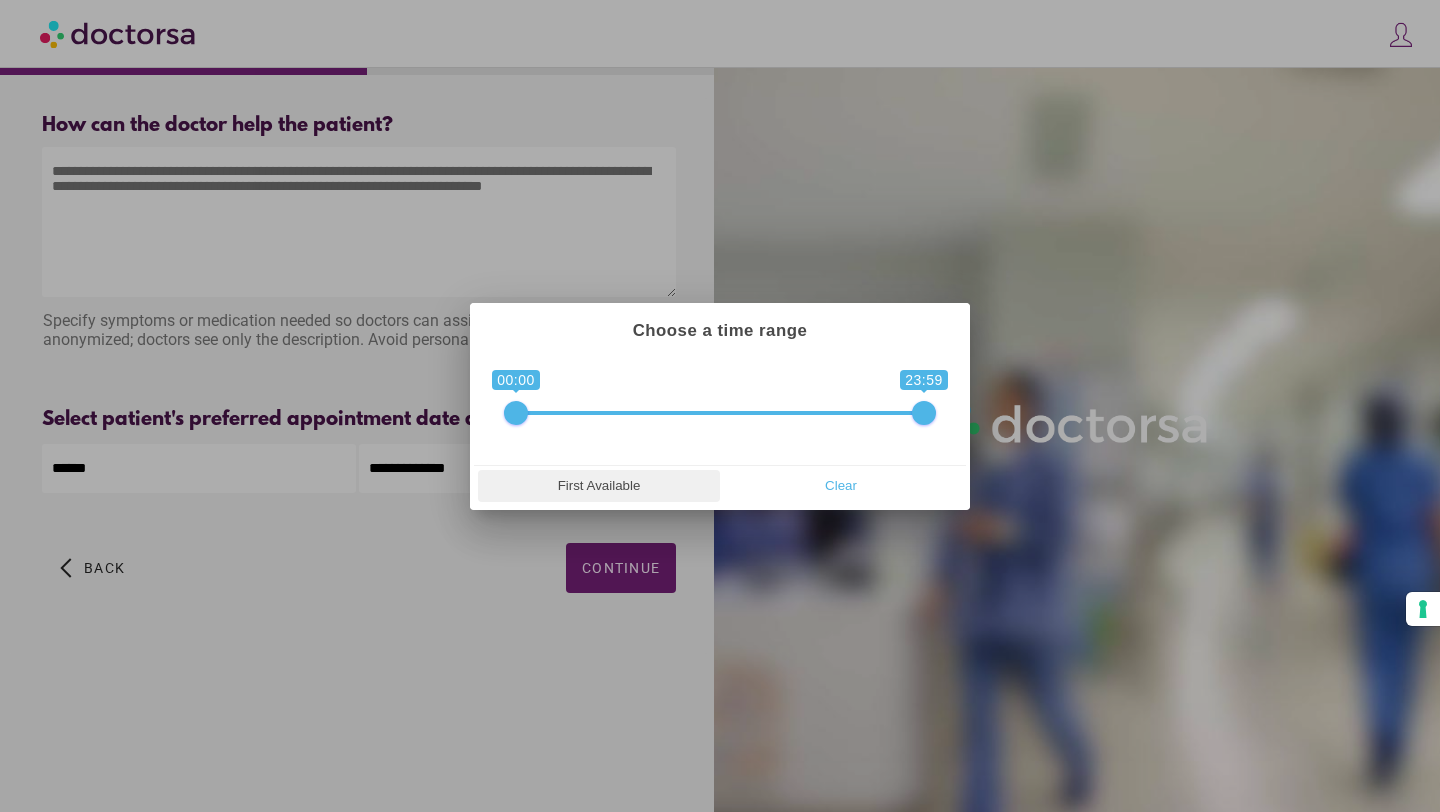 click on "First Available" at bounding box center [599, 486] 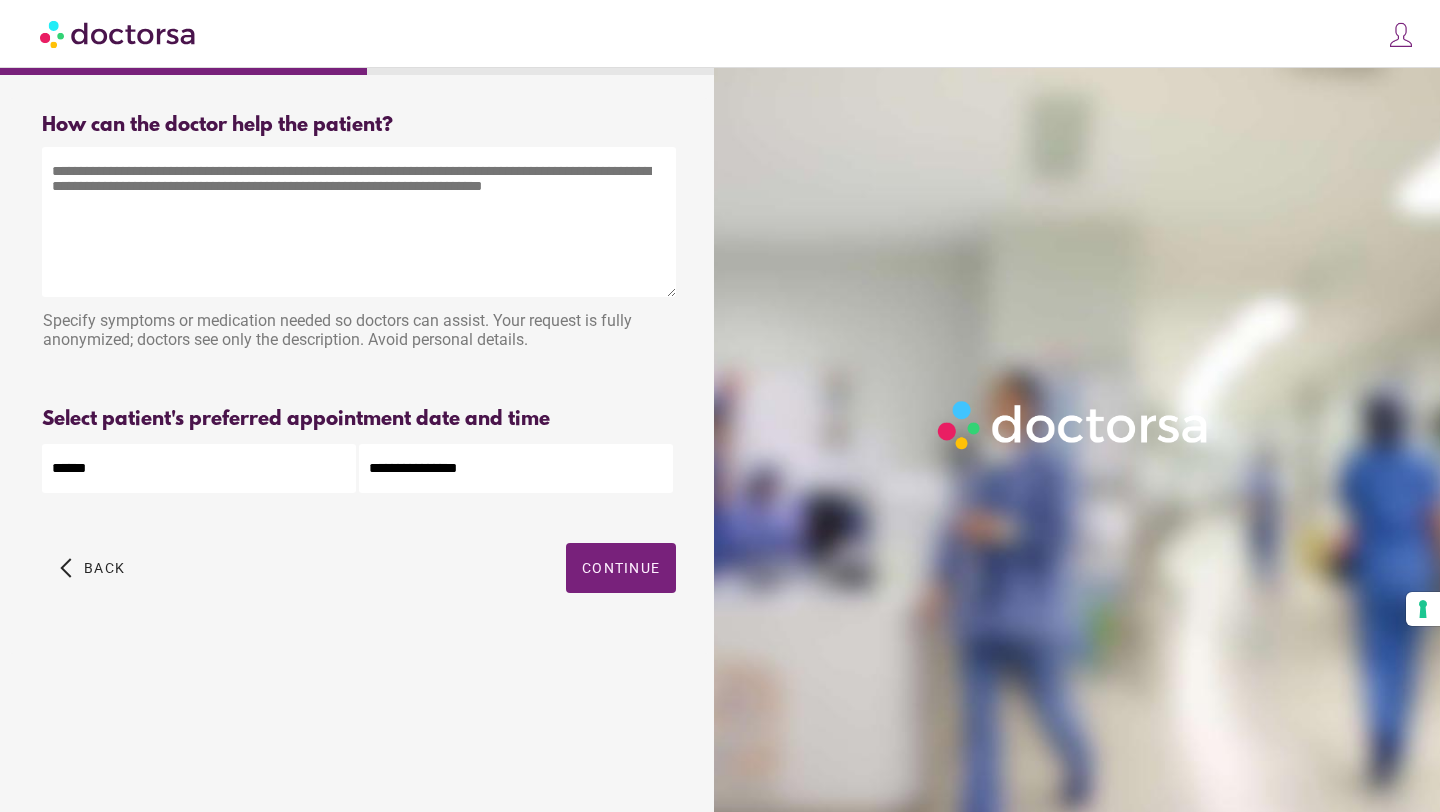 click at bounding box center [359, 222] 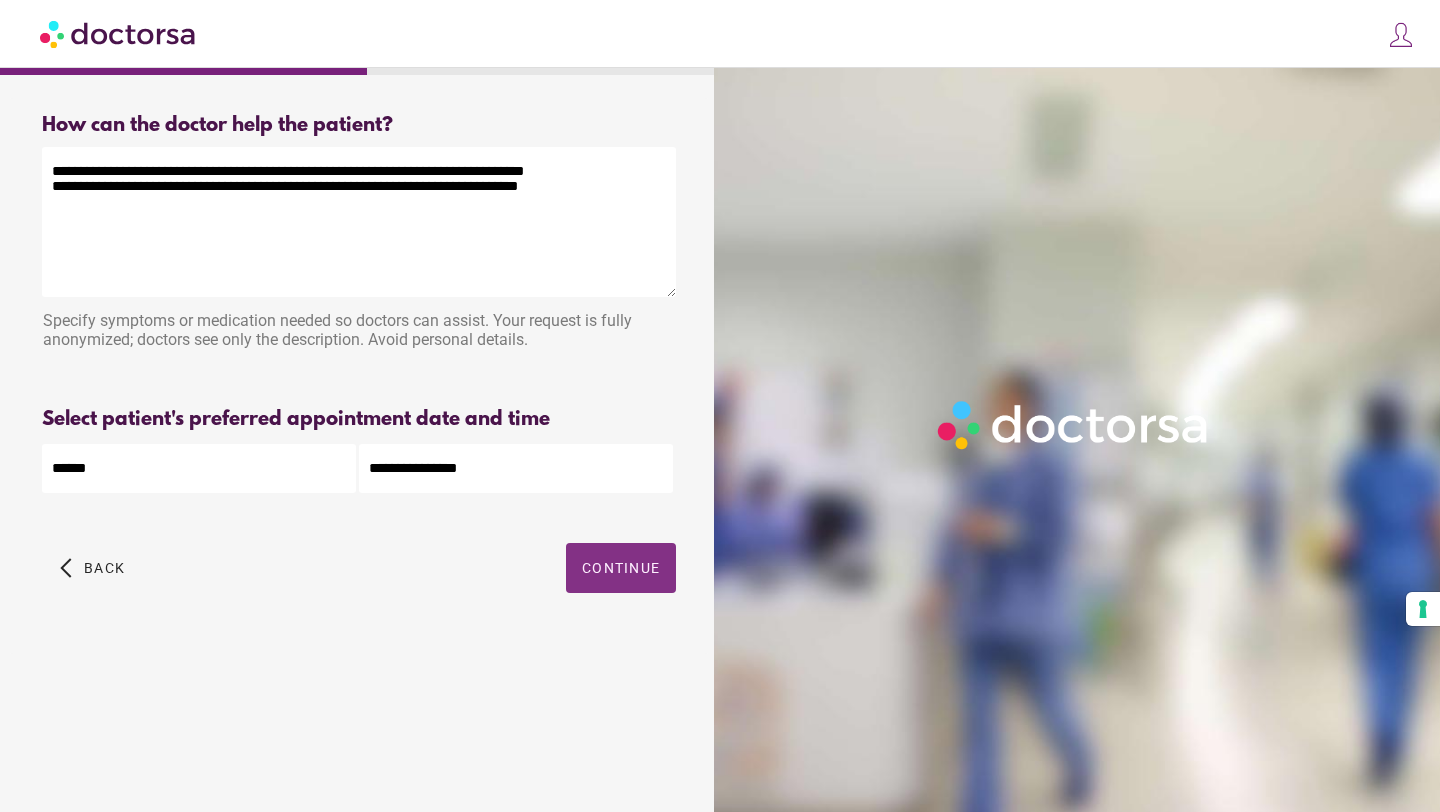 type on "**********" 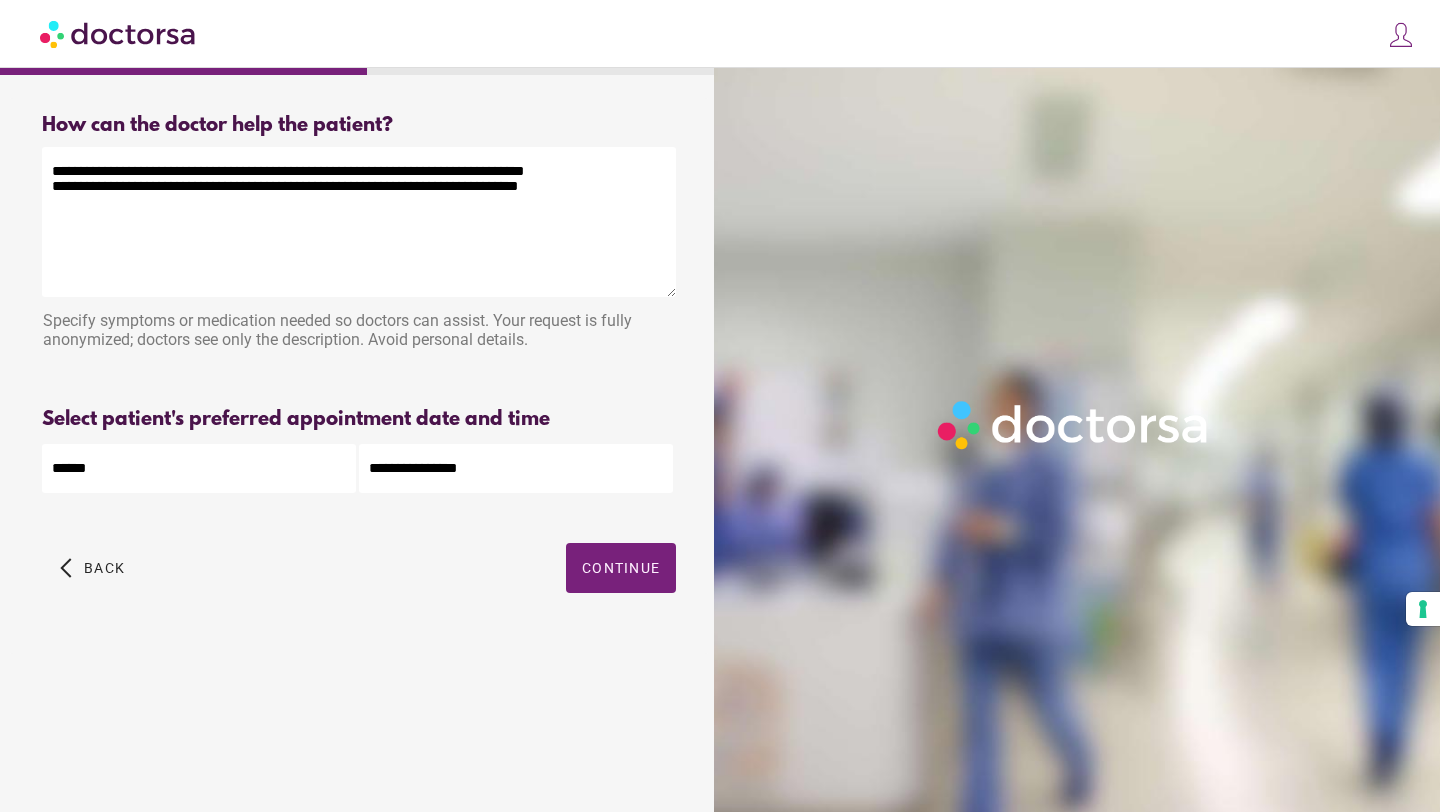 click on "Continue" at bounding box center [621, 568] 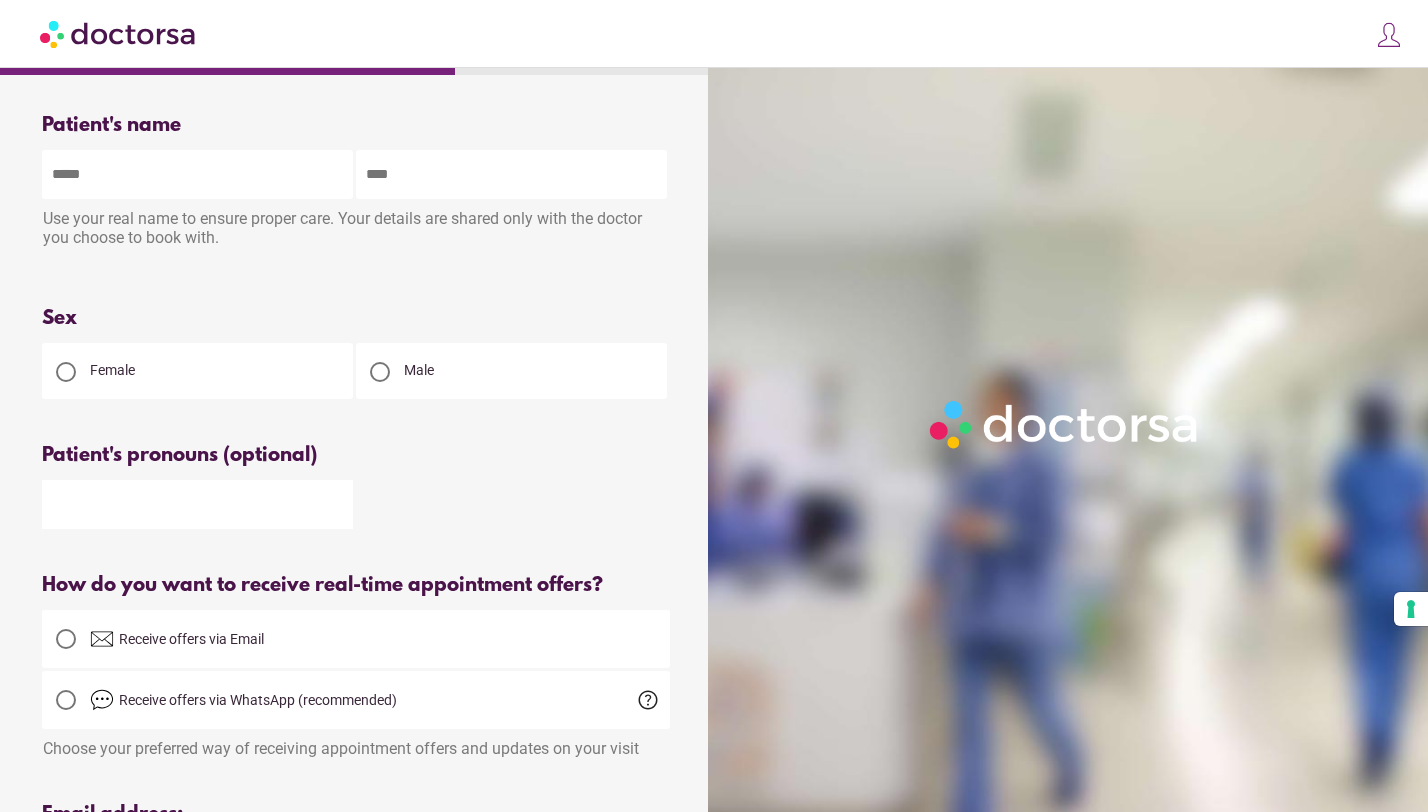click on "Female" at bounding box center (197, 371) 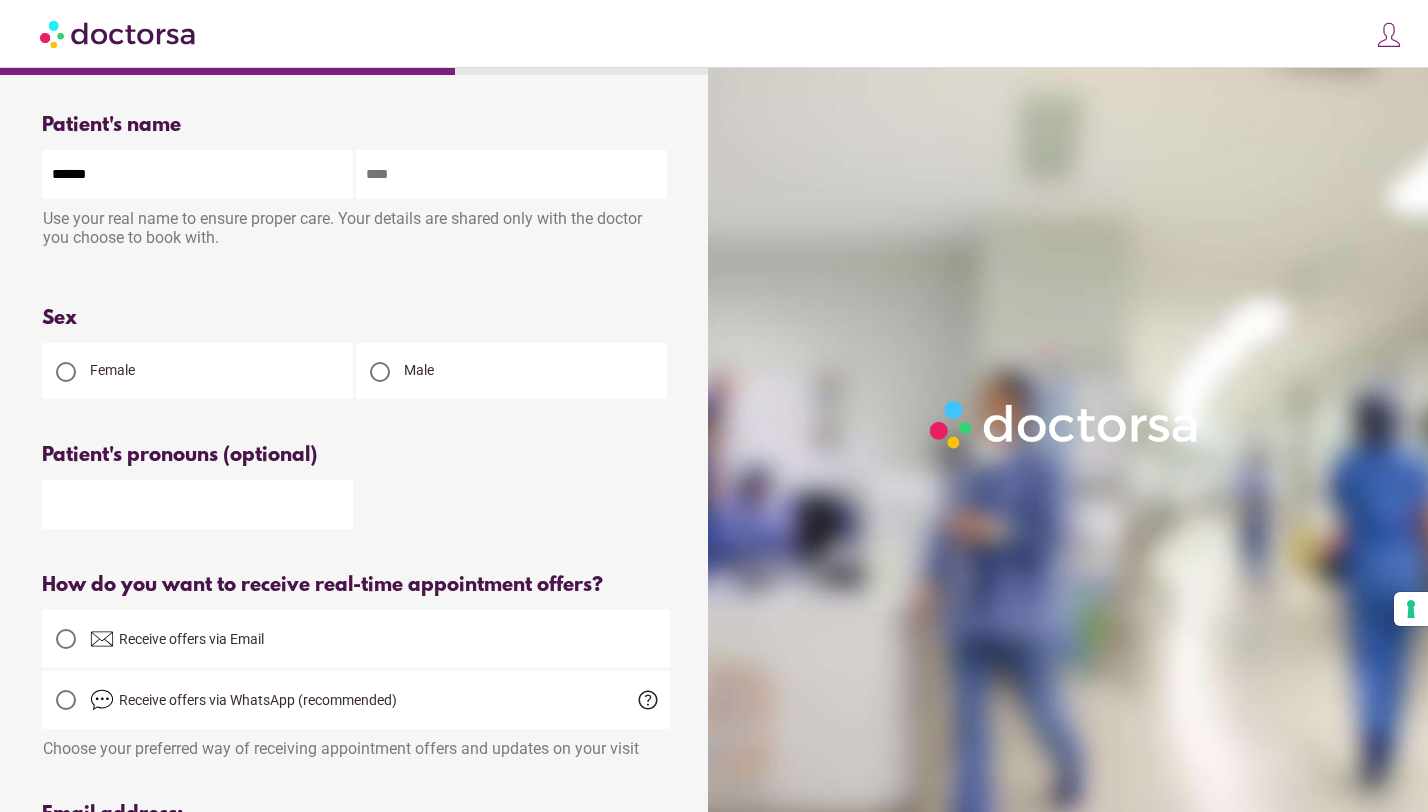 type on "******" 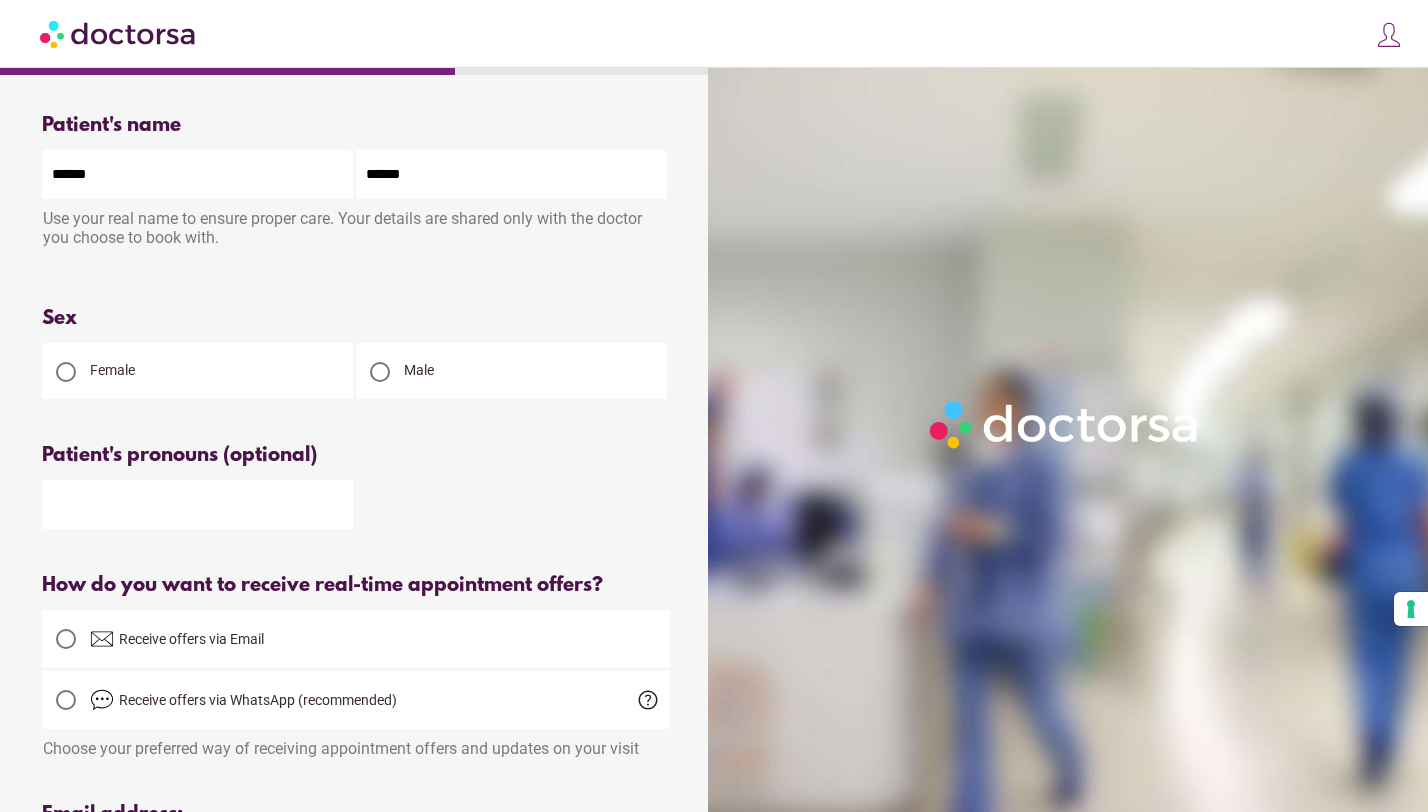 type on "******" 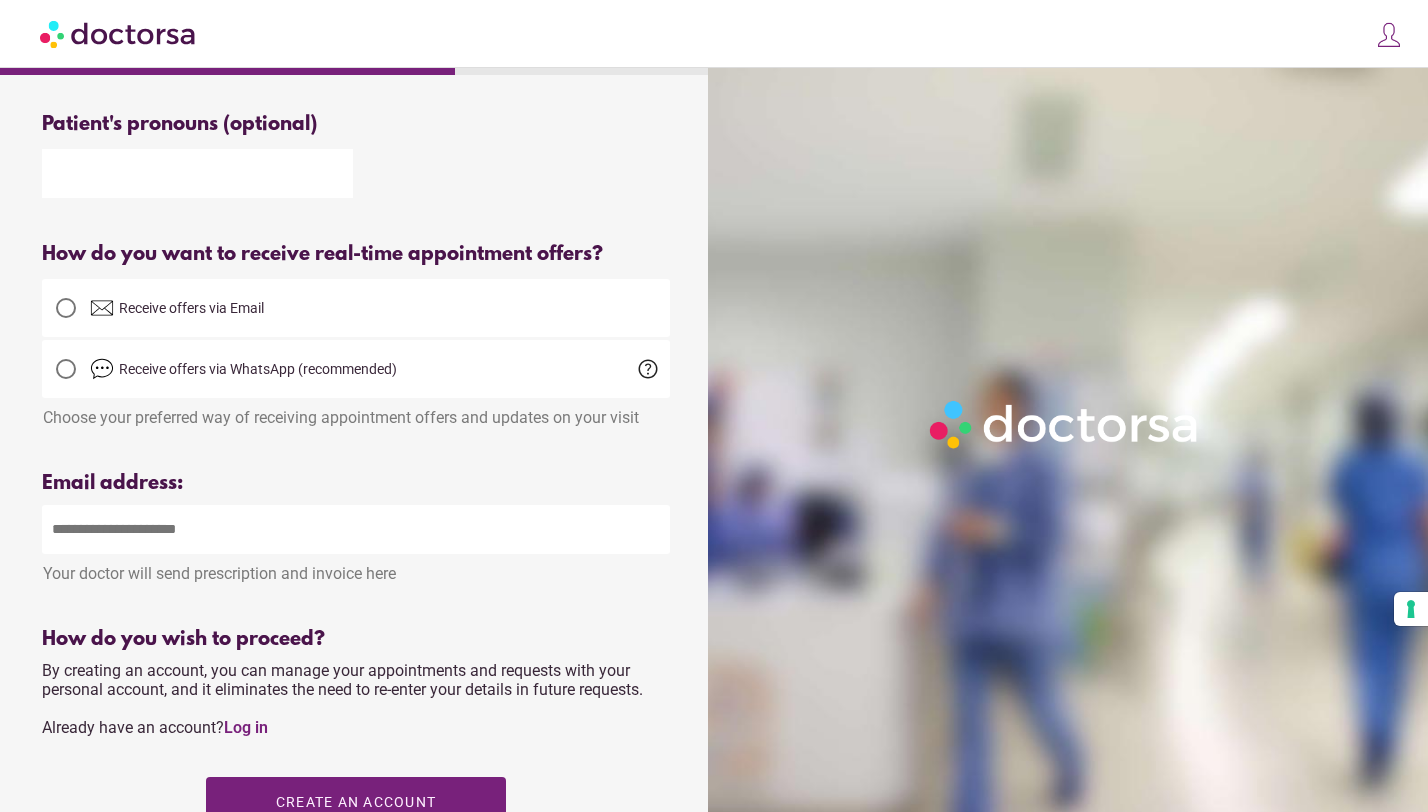 scroll, scrollTop: 486, scrollLeft: 0, axis: vertical 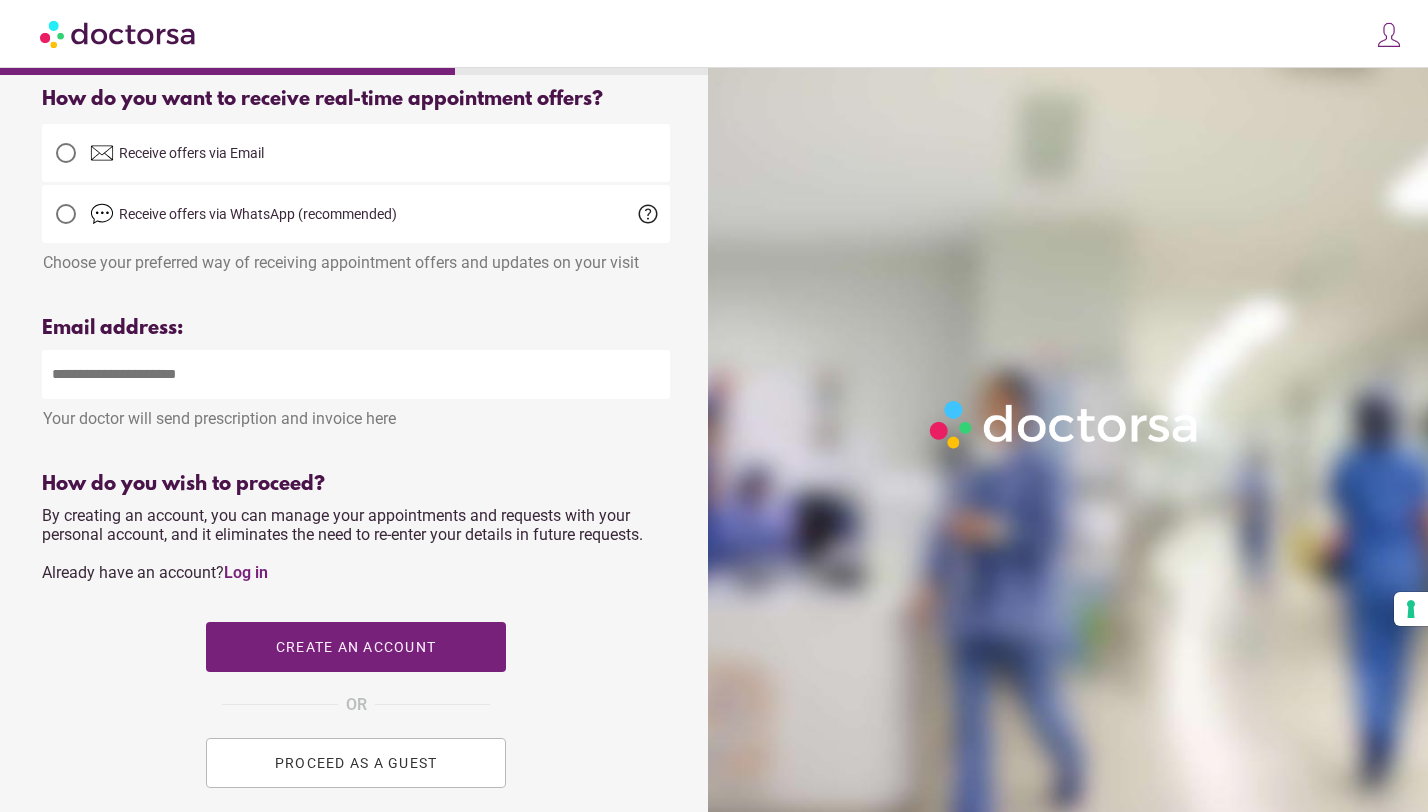 click at bounding box center (356, 374) 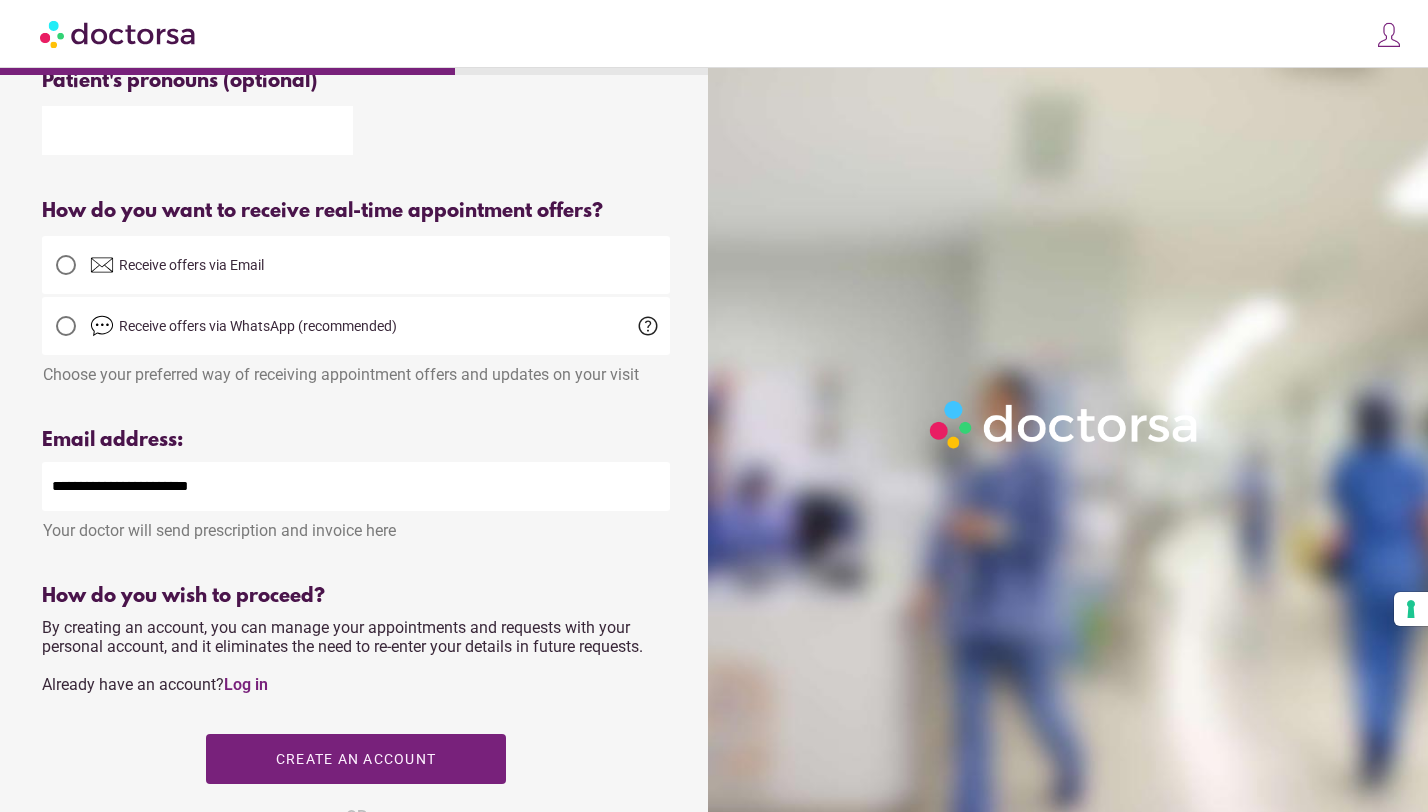 scroll, scrollTop: 668, scrollLeft: 0, axis: vertical 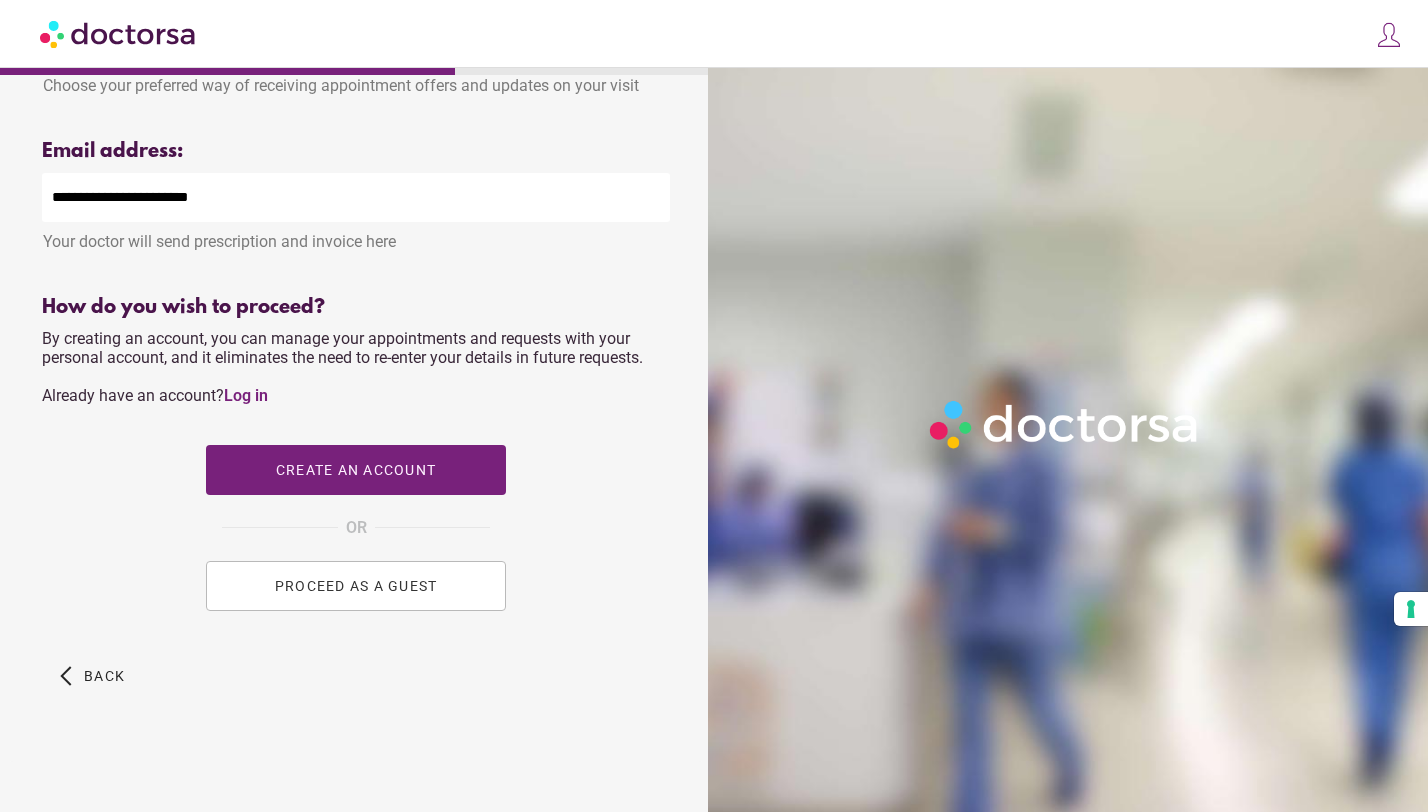 click on "PROCEED AS A GUEST" at bounding box center (356, 586) 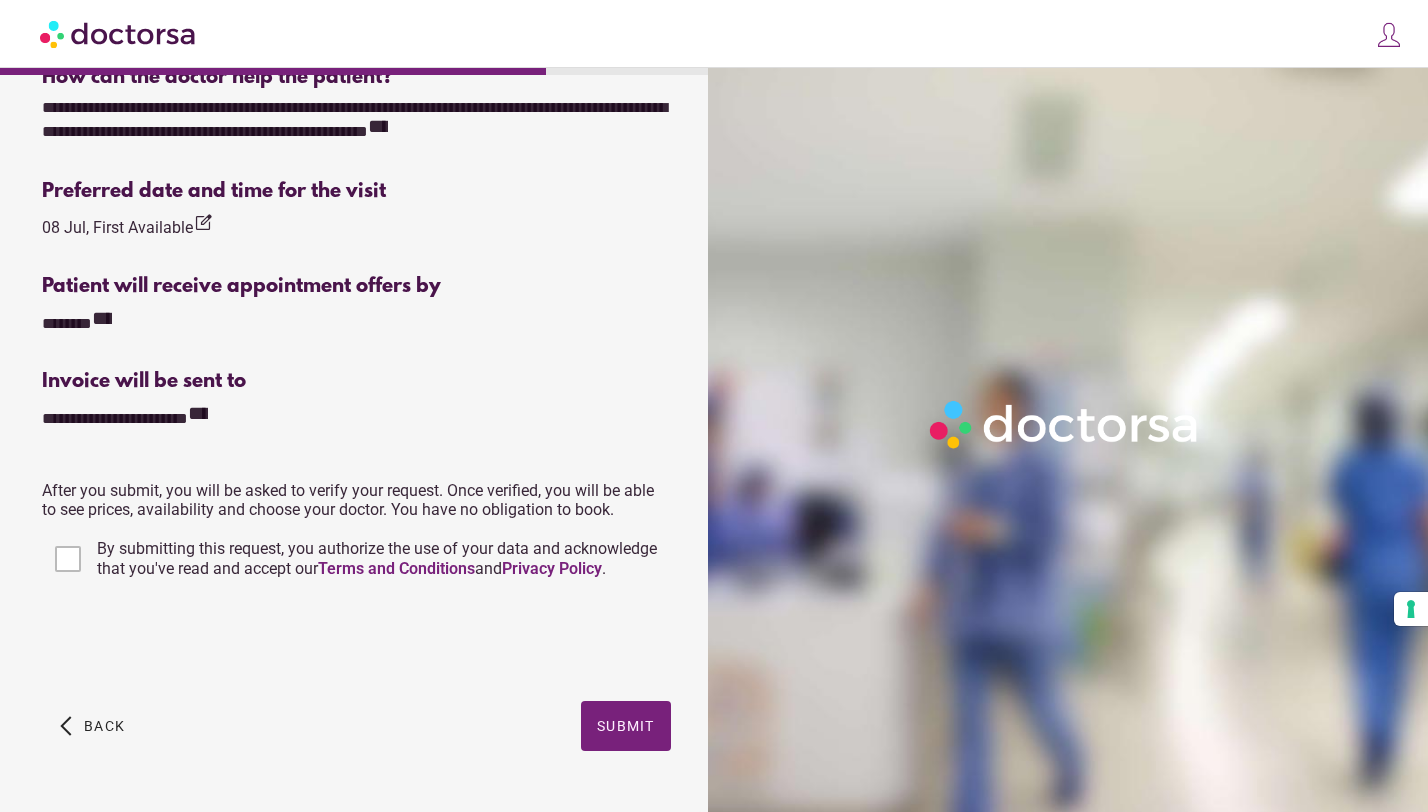 scroll, scrollTop: 643, scrollLeft: 0, axis: vertical 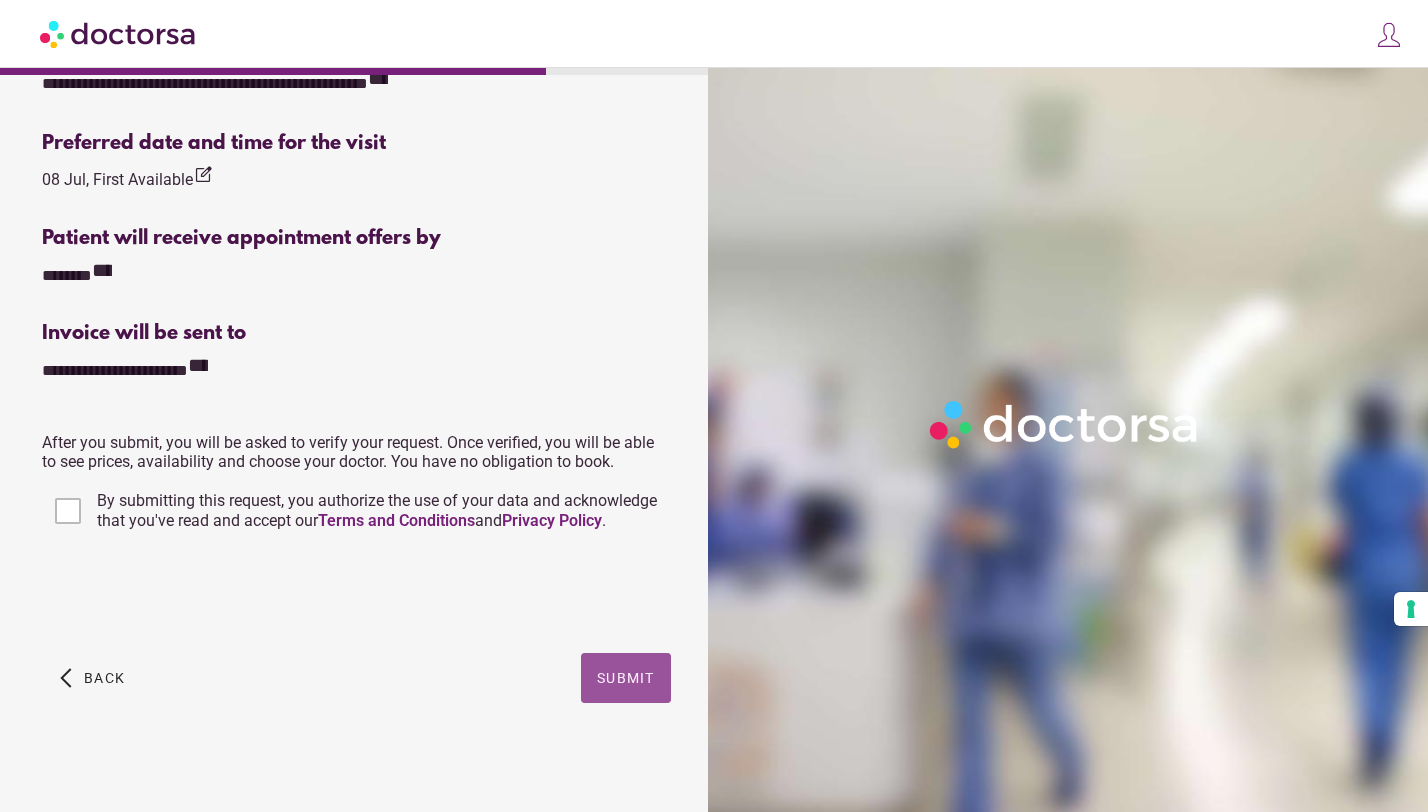 click at bounding box center [626, 678] 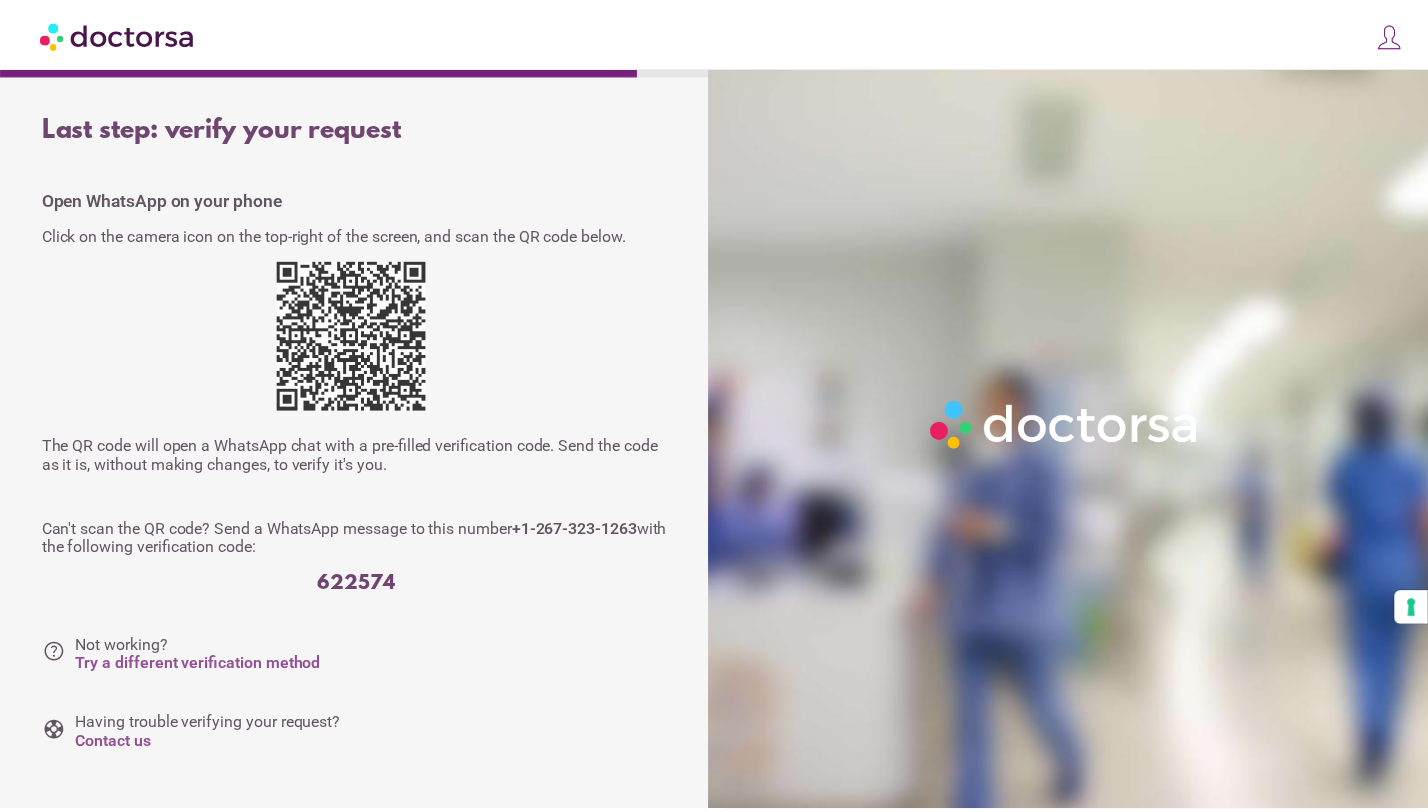 scroll, scrollTop: 0, scrollLeft: 0, axis: both 